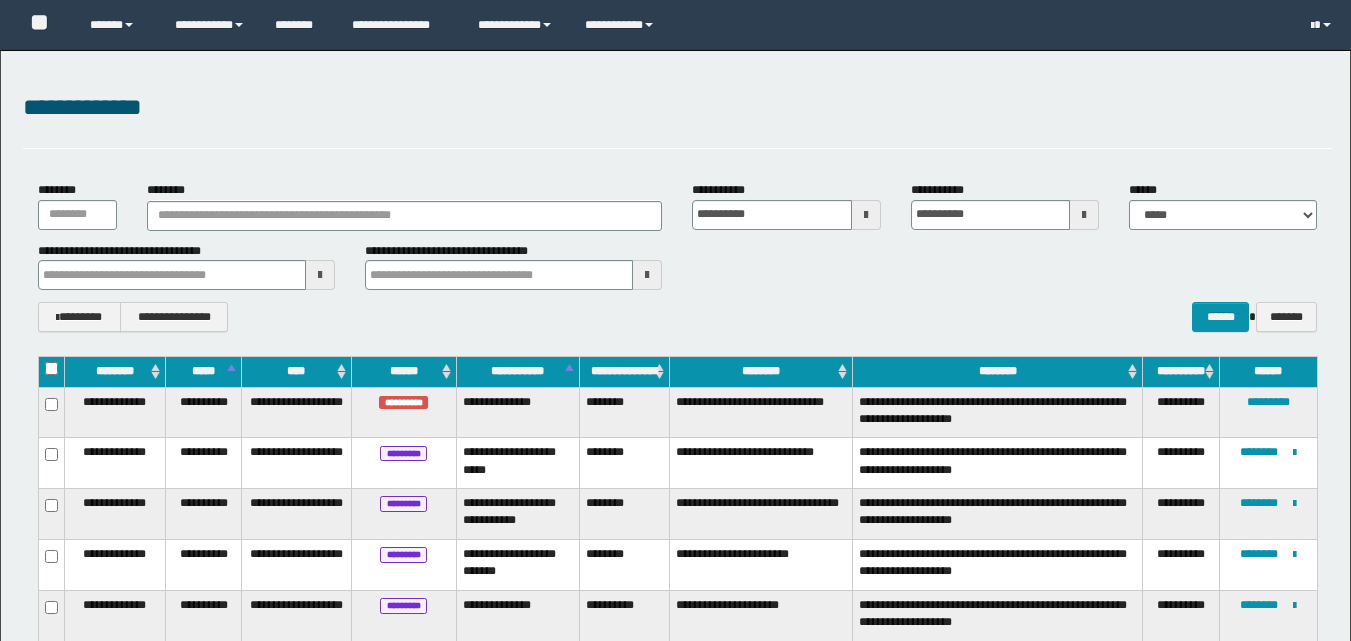 scroll, scrollTop: 0, scrollLeft: 0, axis: both 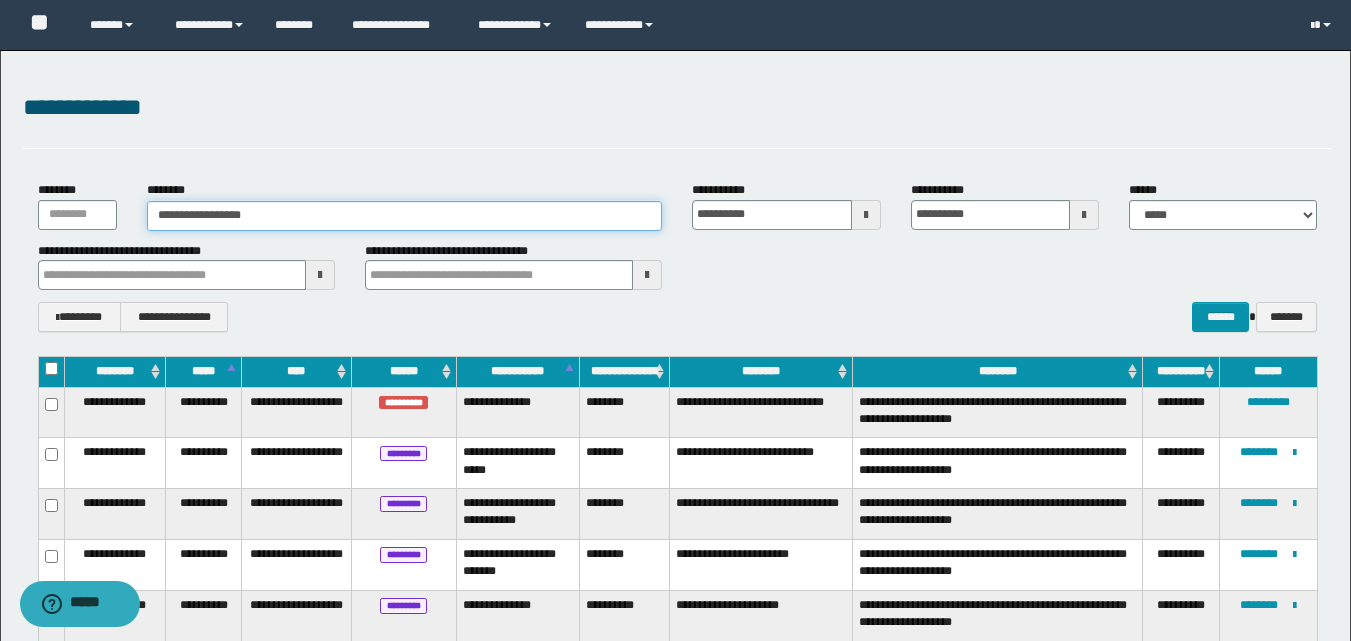 type on "**********" 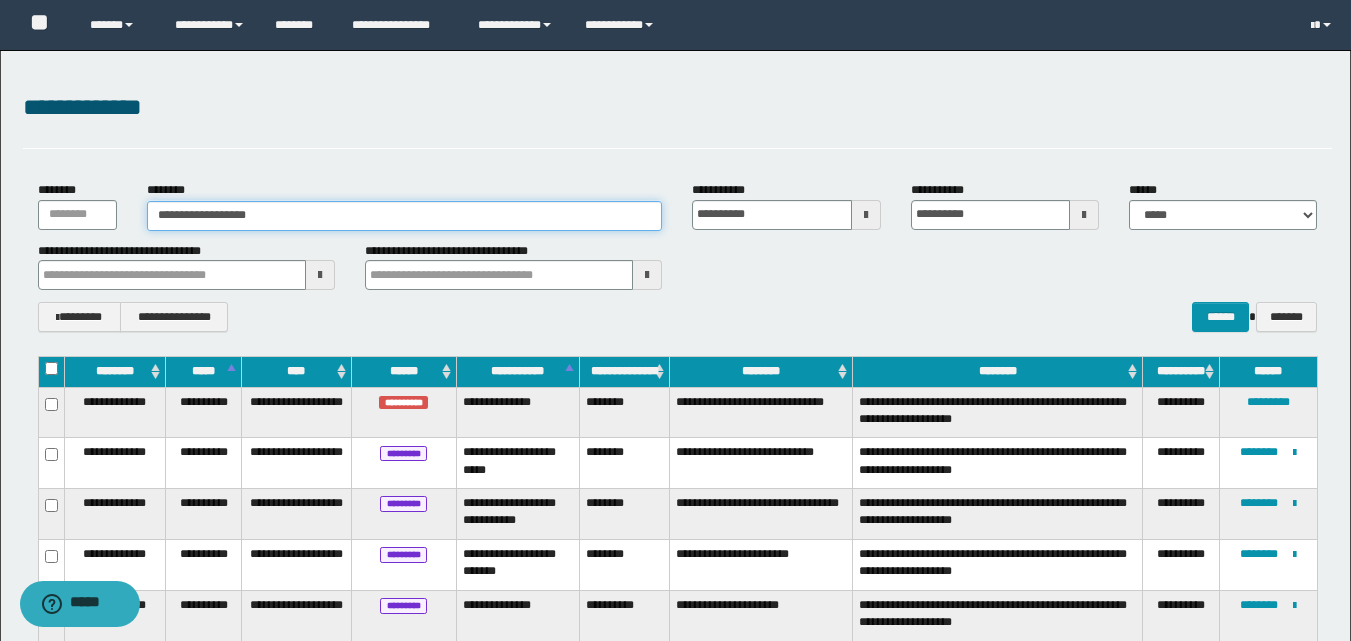 type on "**********" 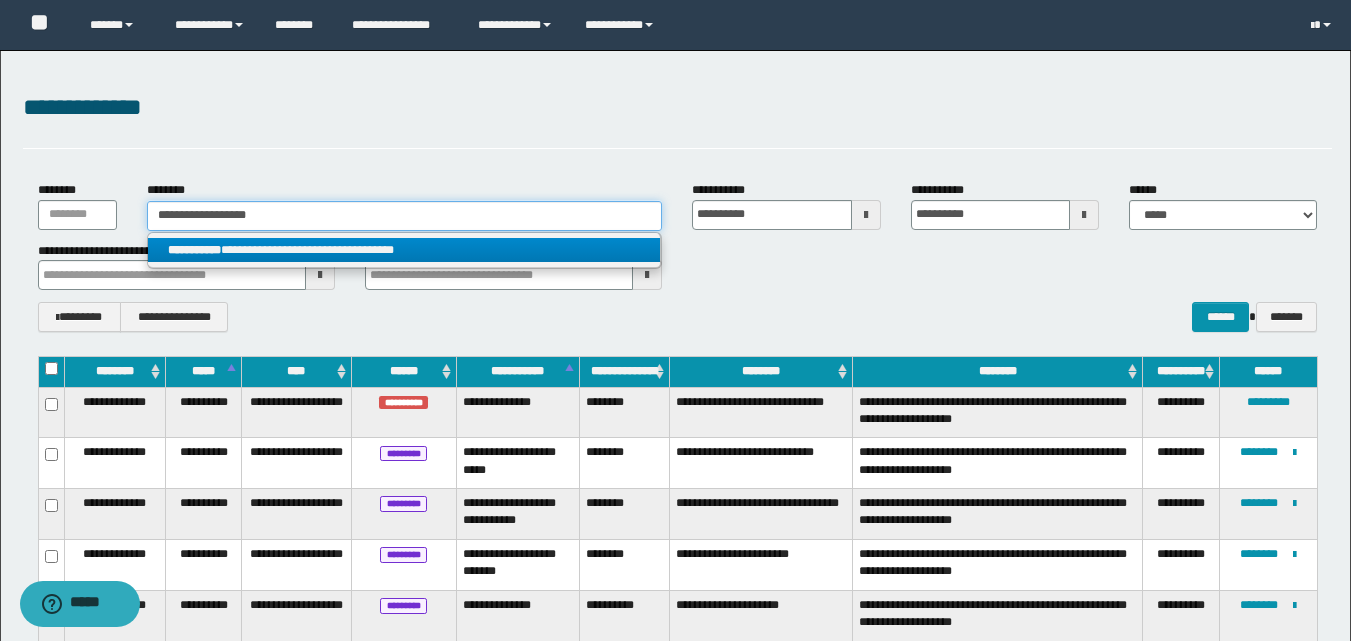 type on "**********" 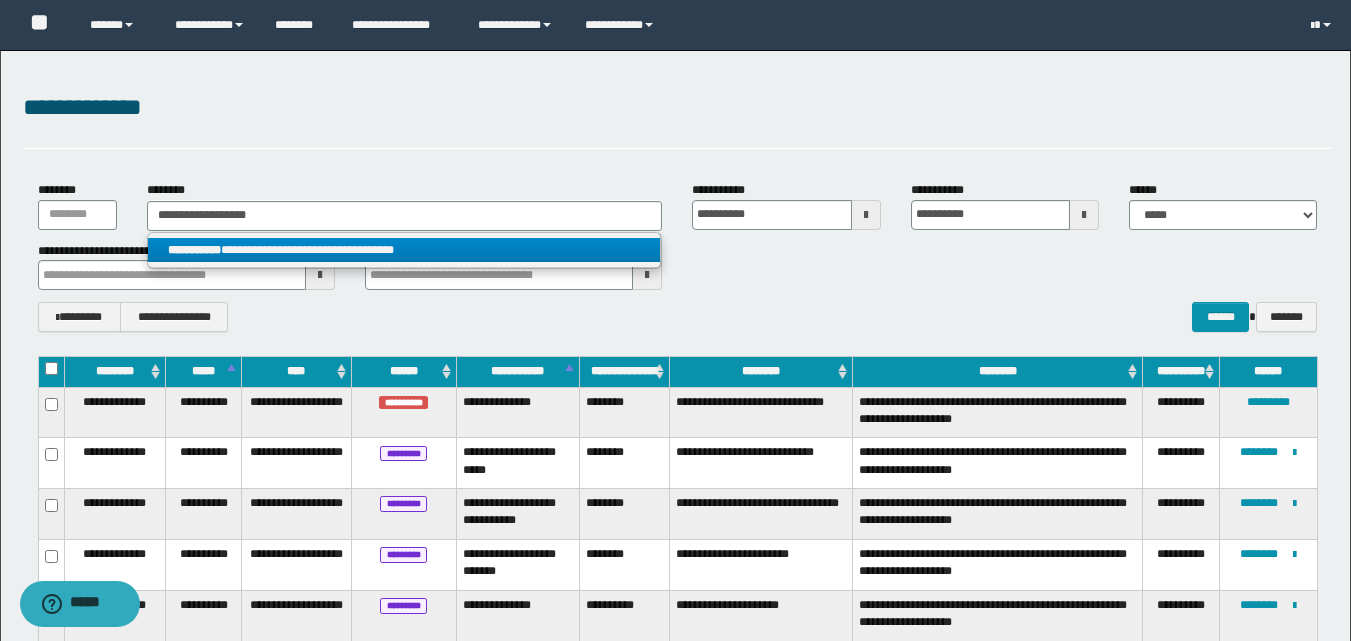 click on "**********" at bounding box center (404, 250) 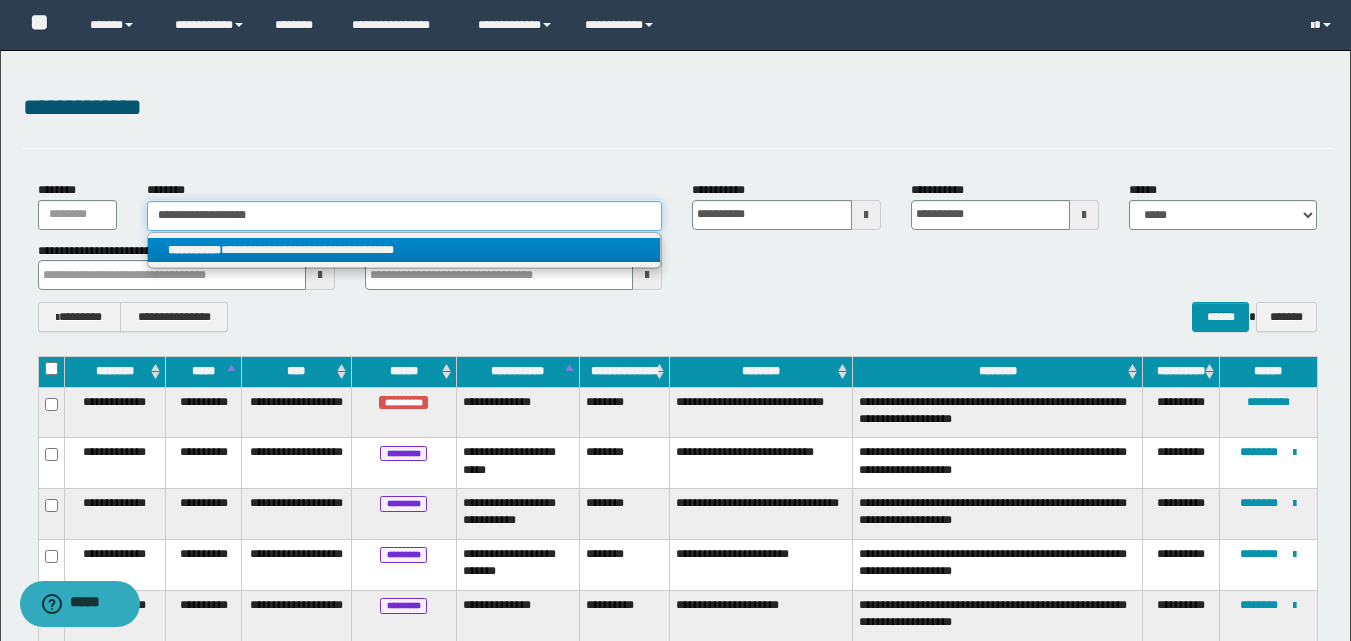 type 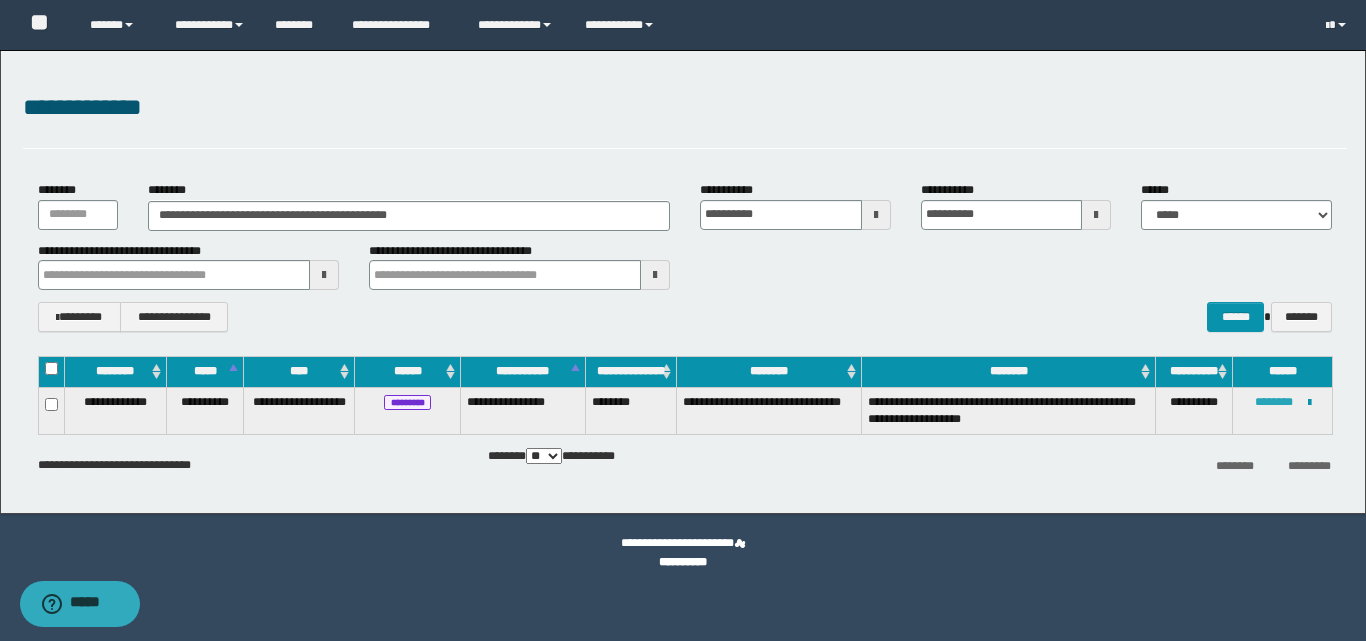 click on "********" at bounding box center [1274, 402] 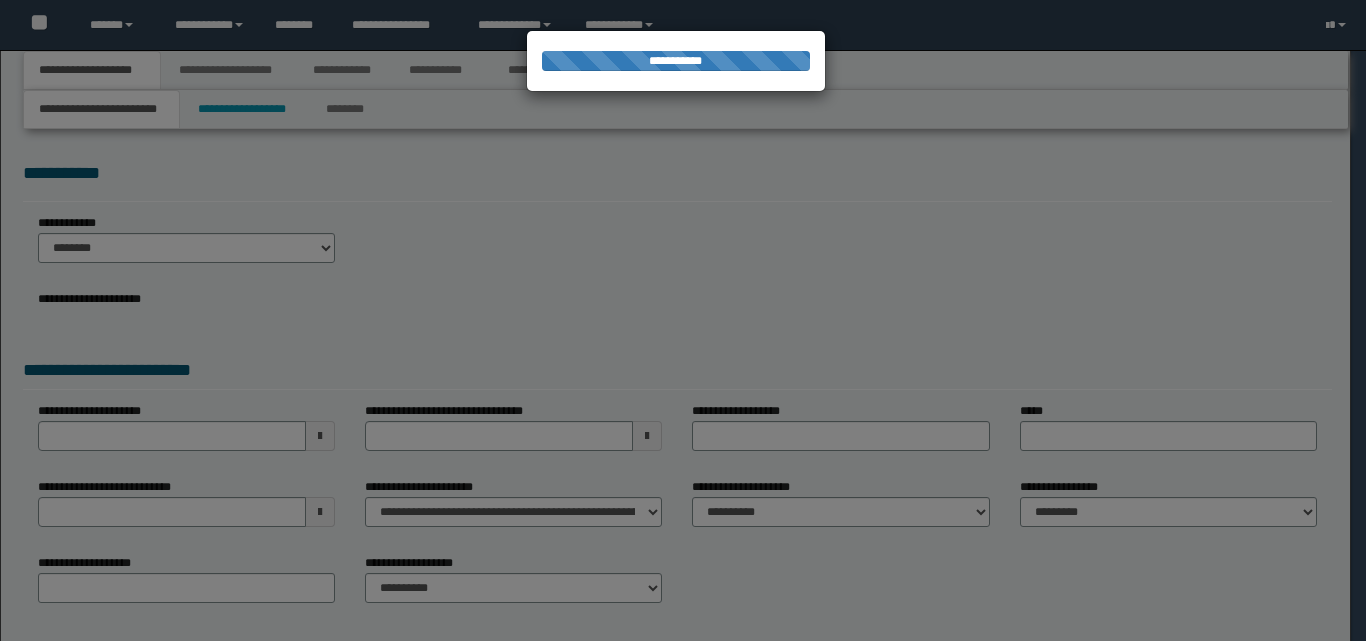 scroll, scrollTop: 0, scrollLeft: 0, axis: both 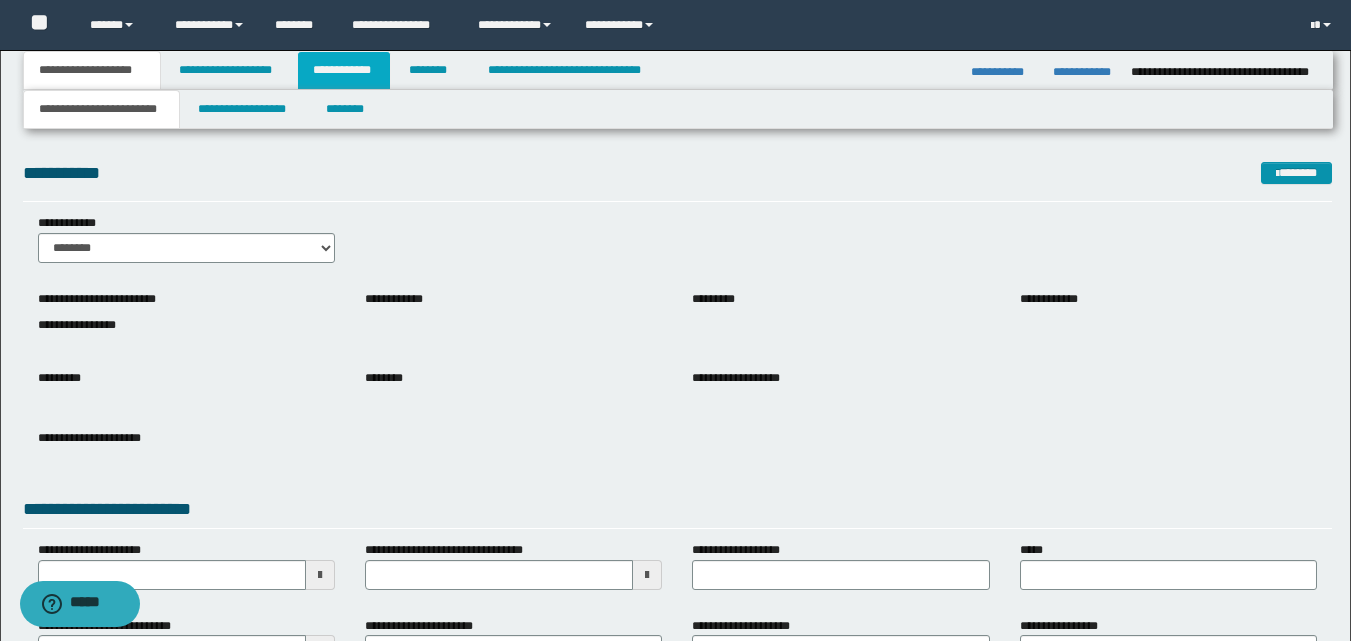 click on "**********" at bounding box center (344, 70) 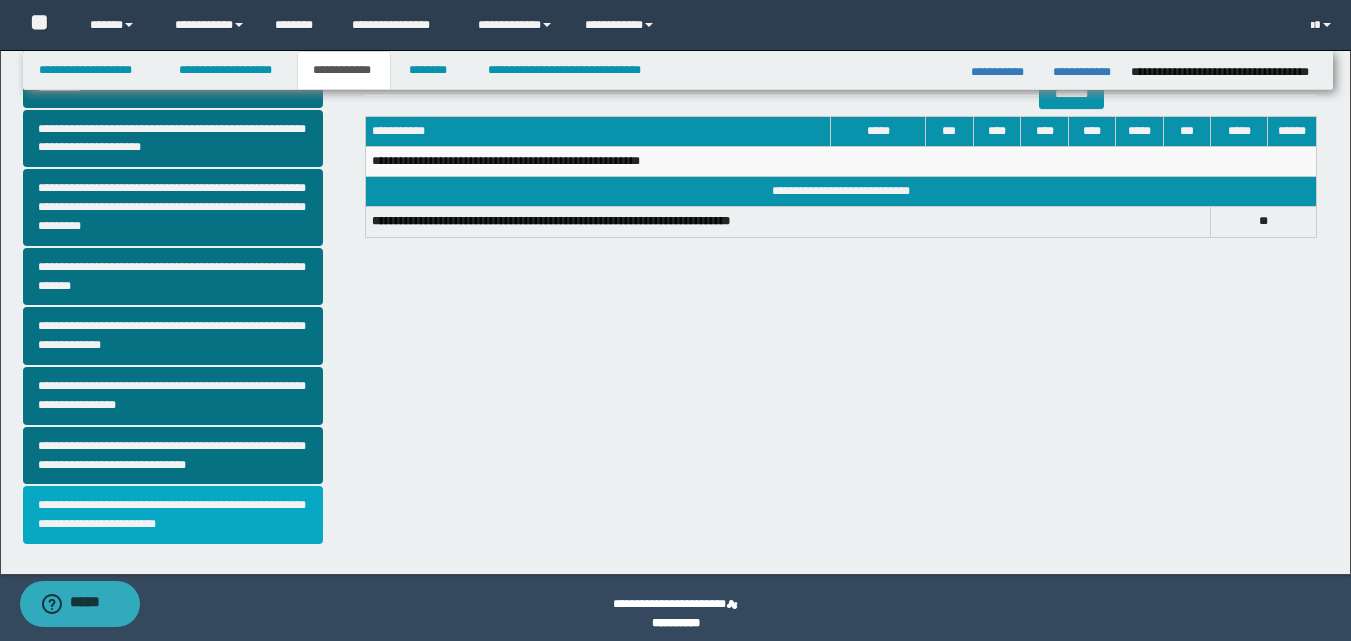 scroll, scrollTop: 508, scrollLeft: 0, axis: vertical 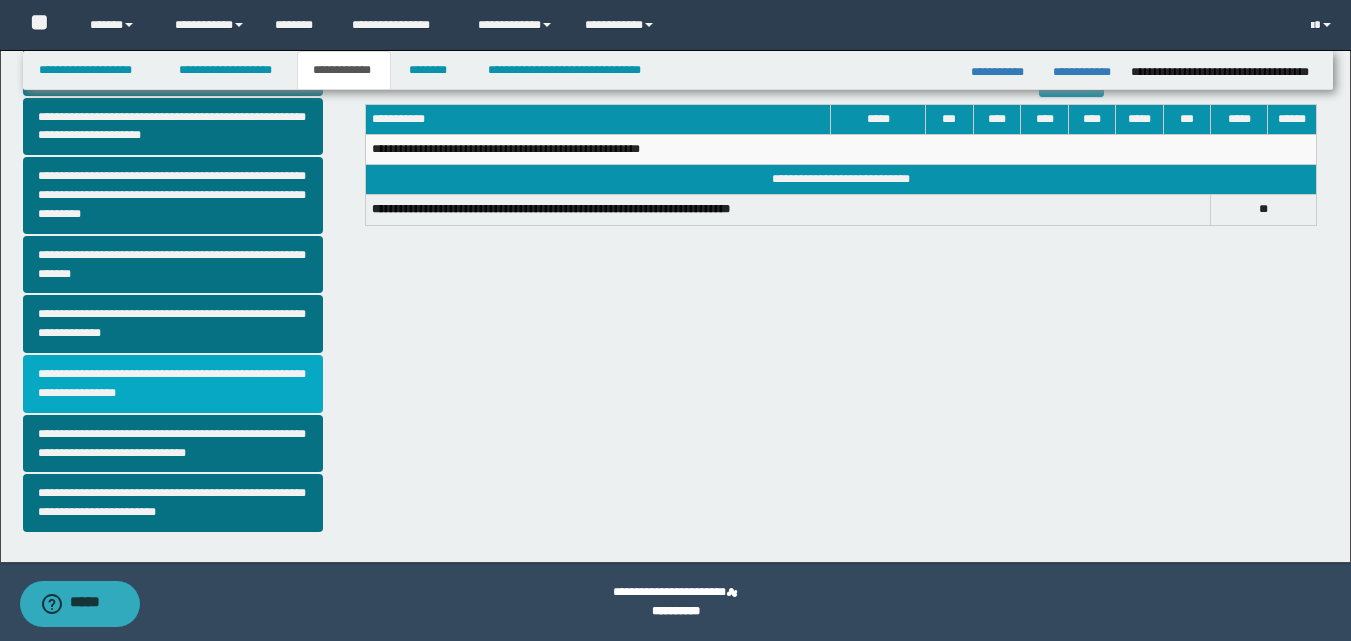 click on "**********" at bounding box center (173, 384) 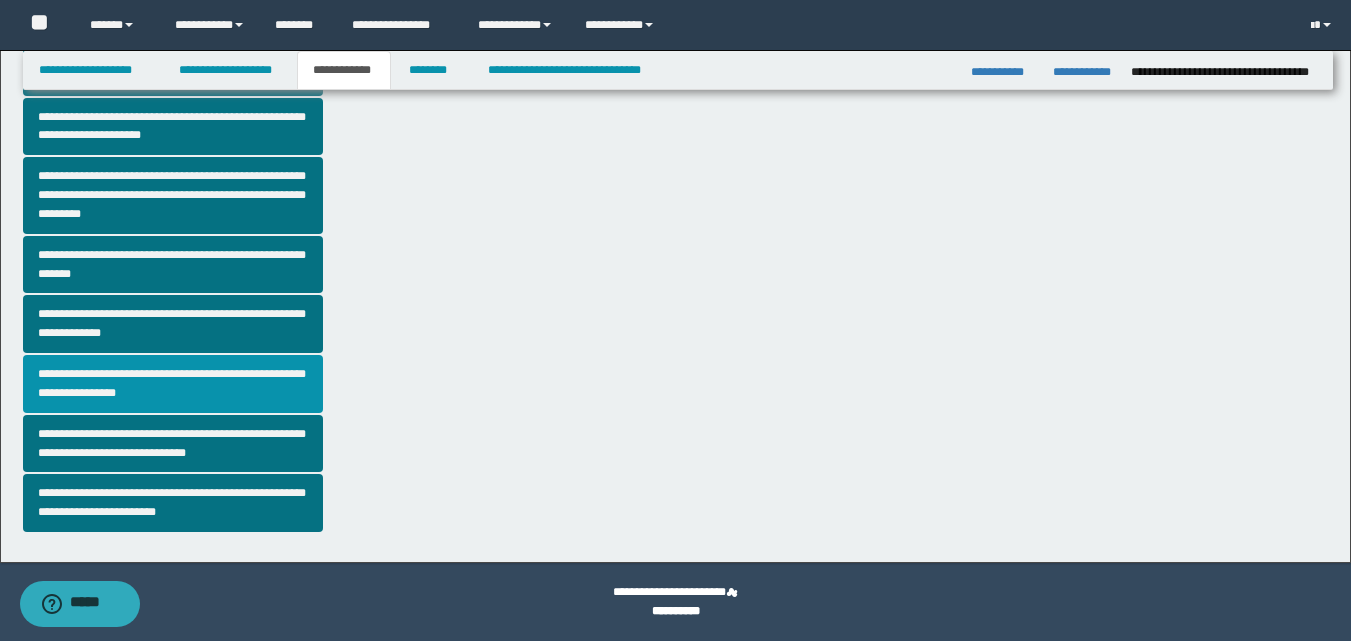 scroll, scrollTop: 0, scrollLeft: 0, axis: both 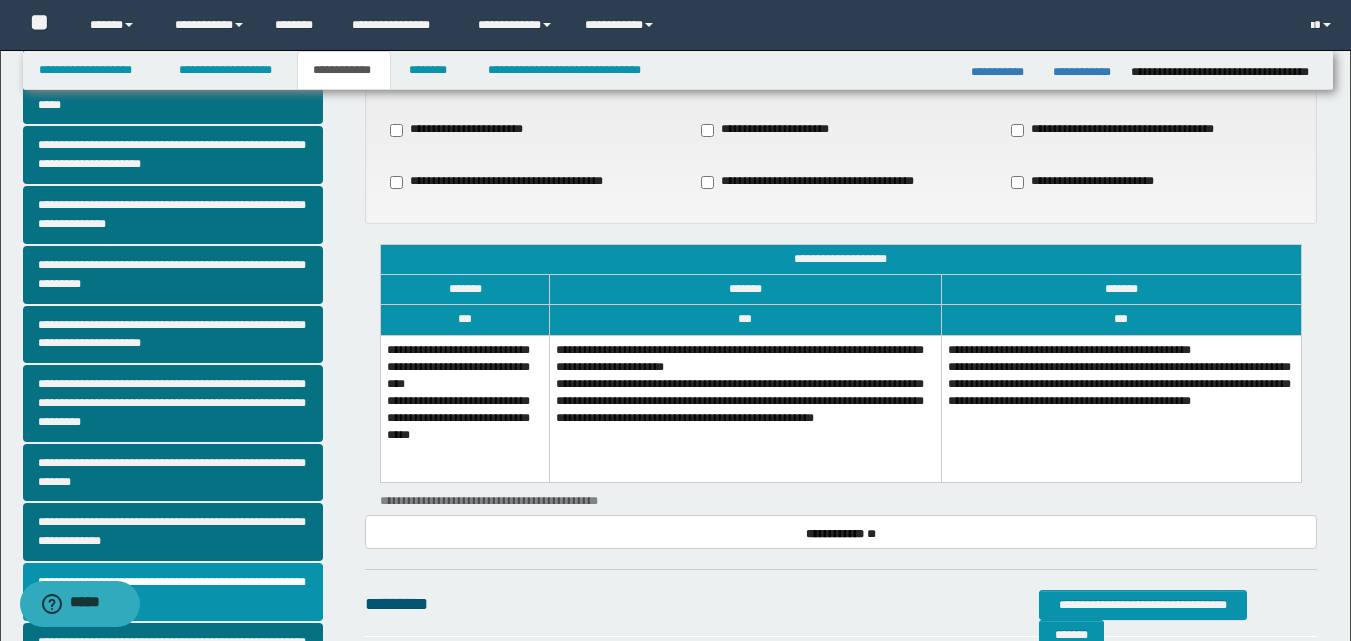 click on "**********" at bounding box center (745, 408) 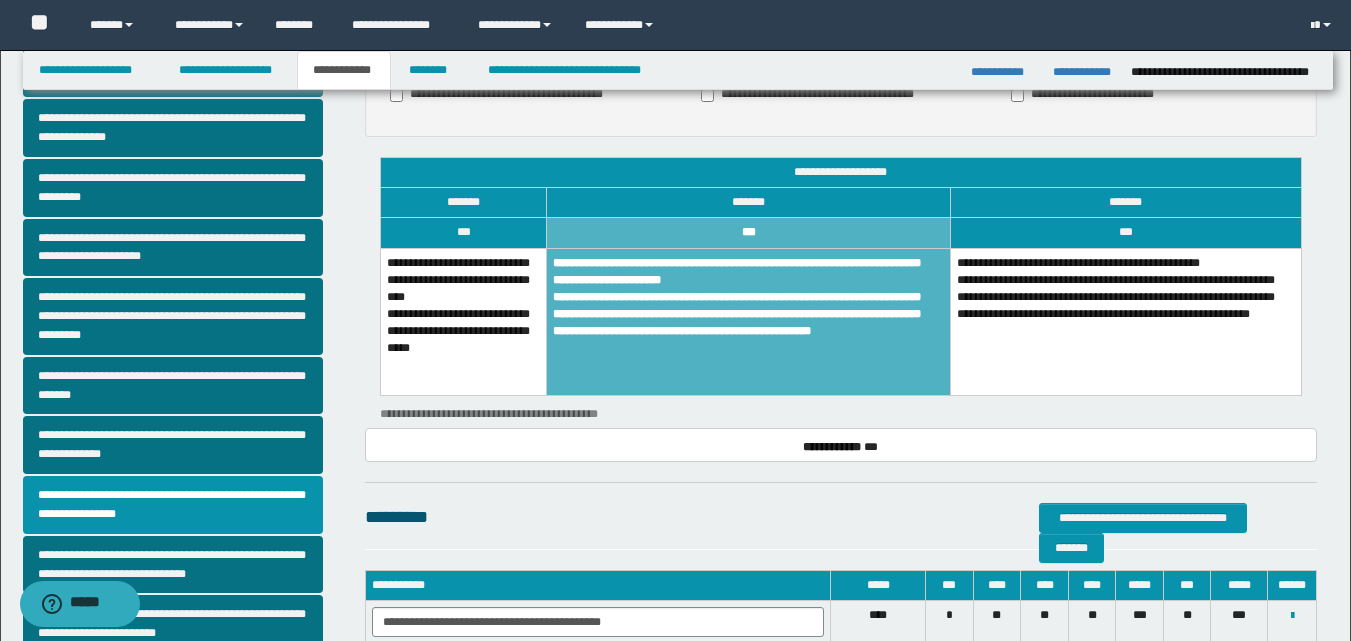 scroll, scrollTop: 0, scrollLeft: 0, axis: both 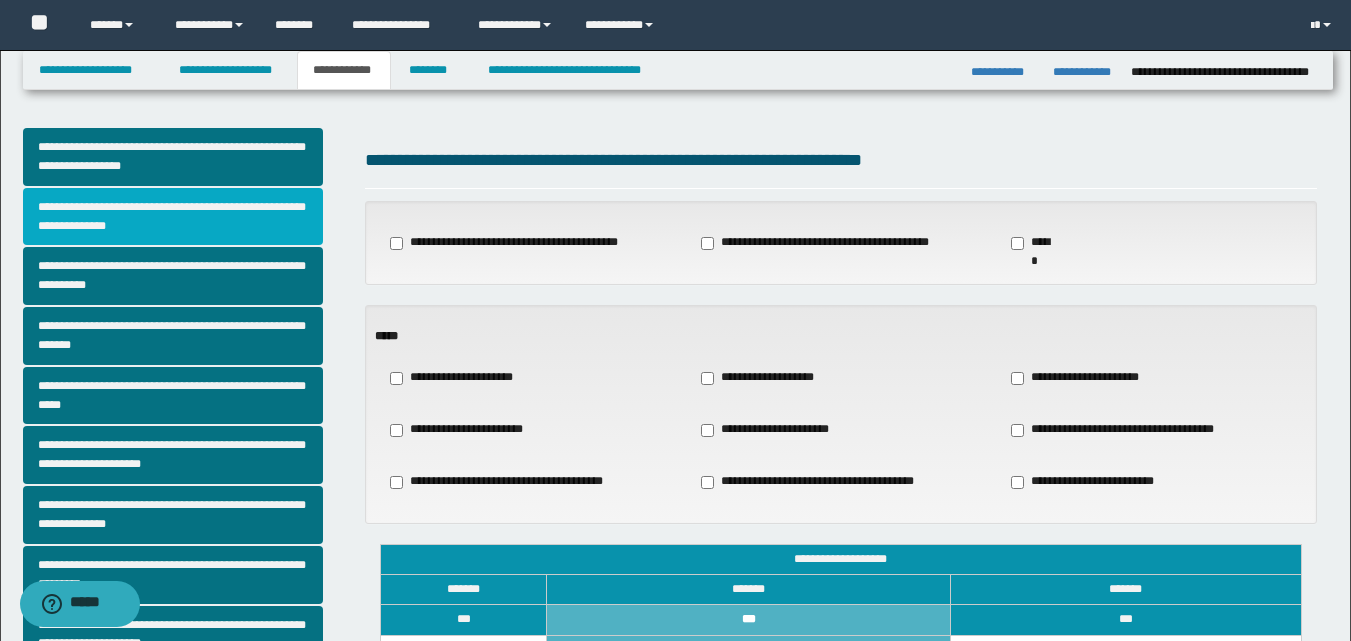 click on "**********" at bounding box center (173, 217) 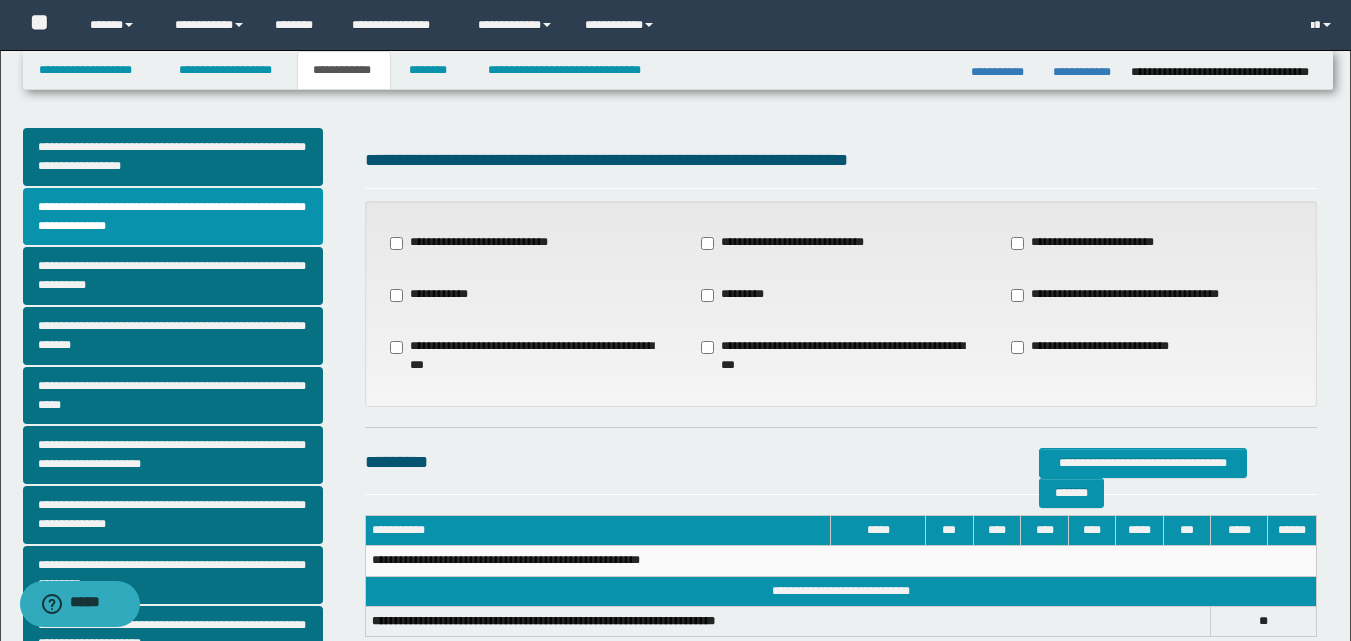 click on "**********" at bounding box center (1126, 295) 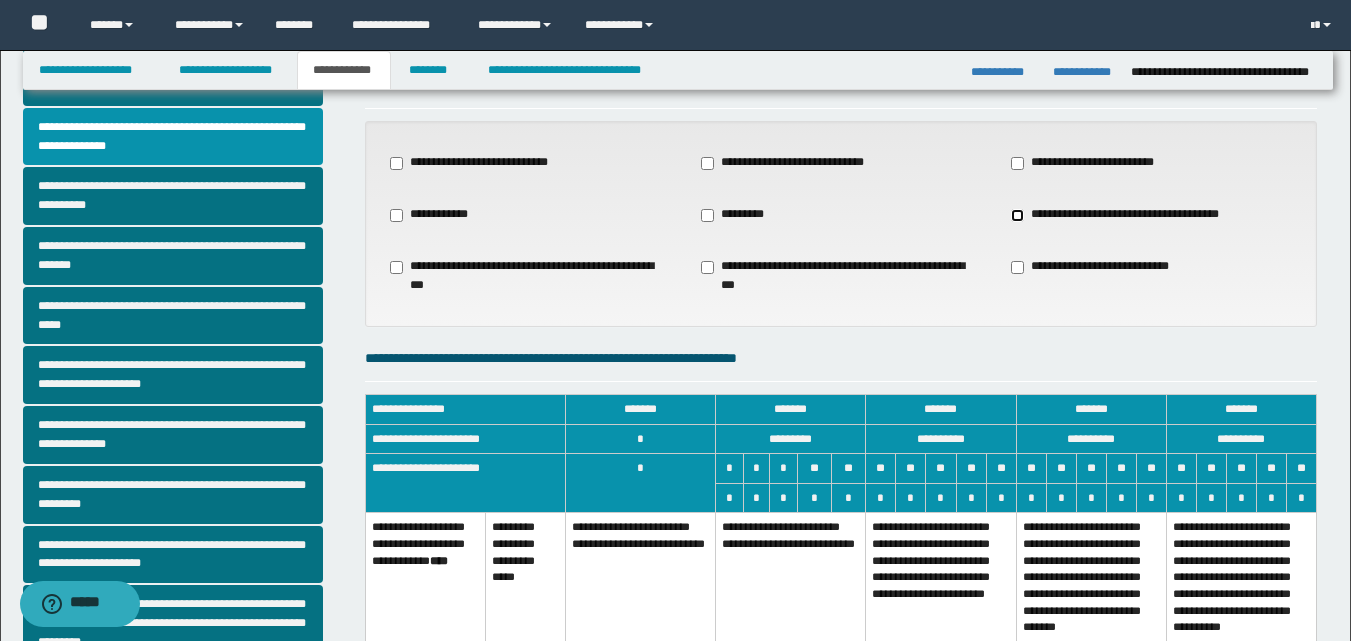 scroll, scrollTop: 400, scrollLeft: 0, axis: vertical 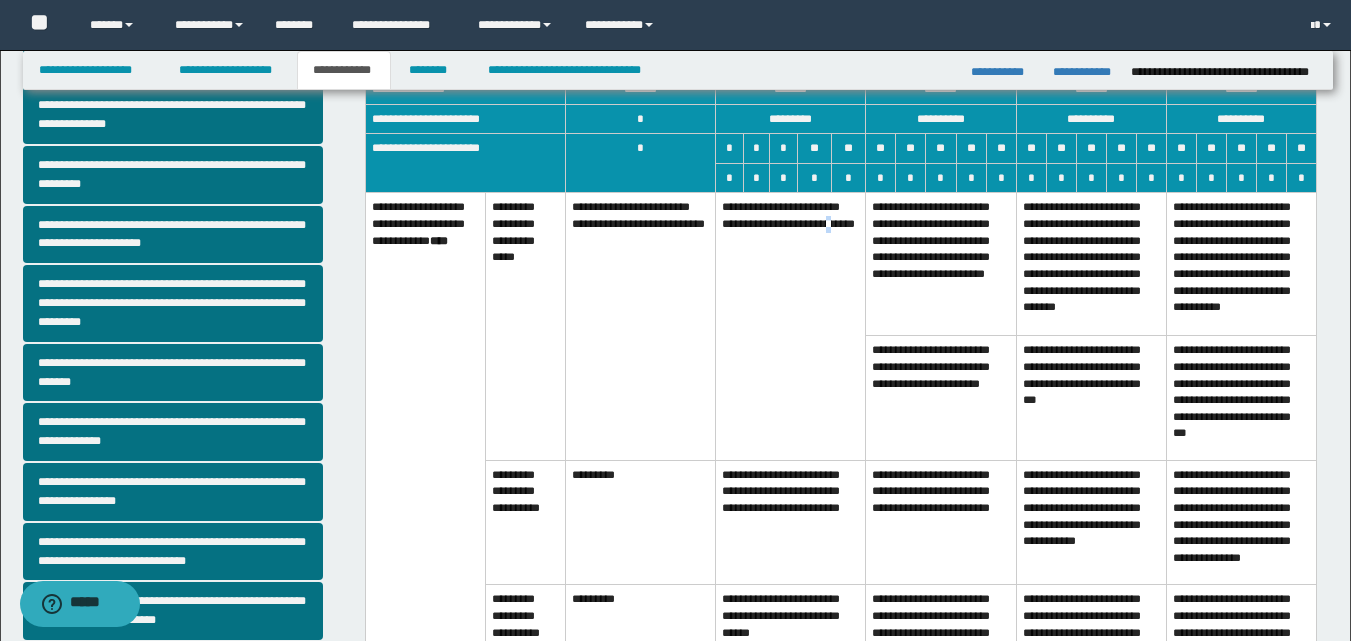 click on "**********" at bounding box center (791, 326) 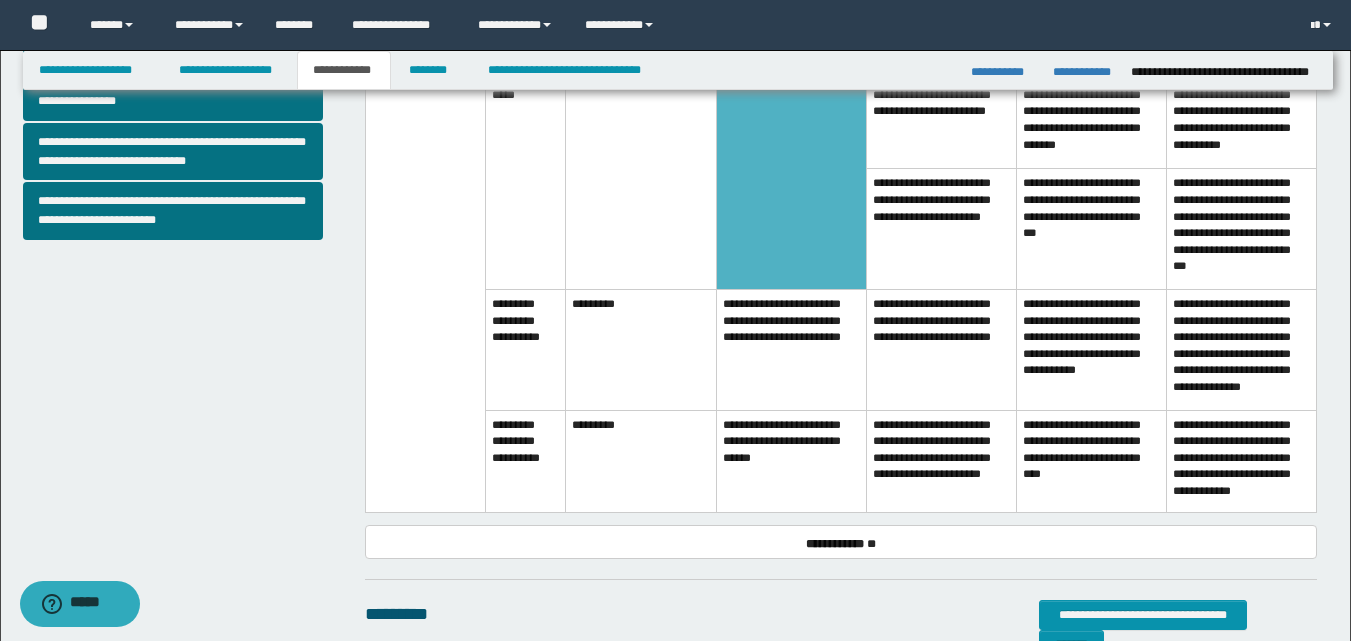 scroll, scrollTop: 400, scrollLeft: 0, axis: vertical 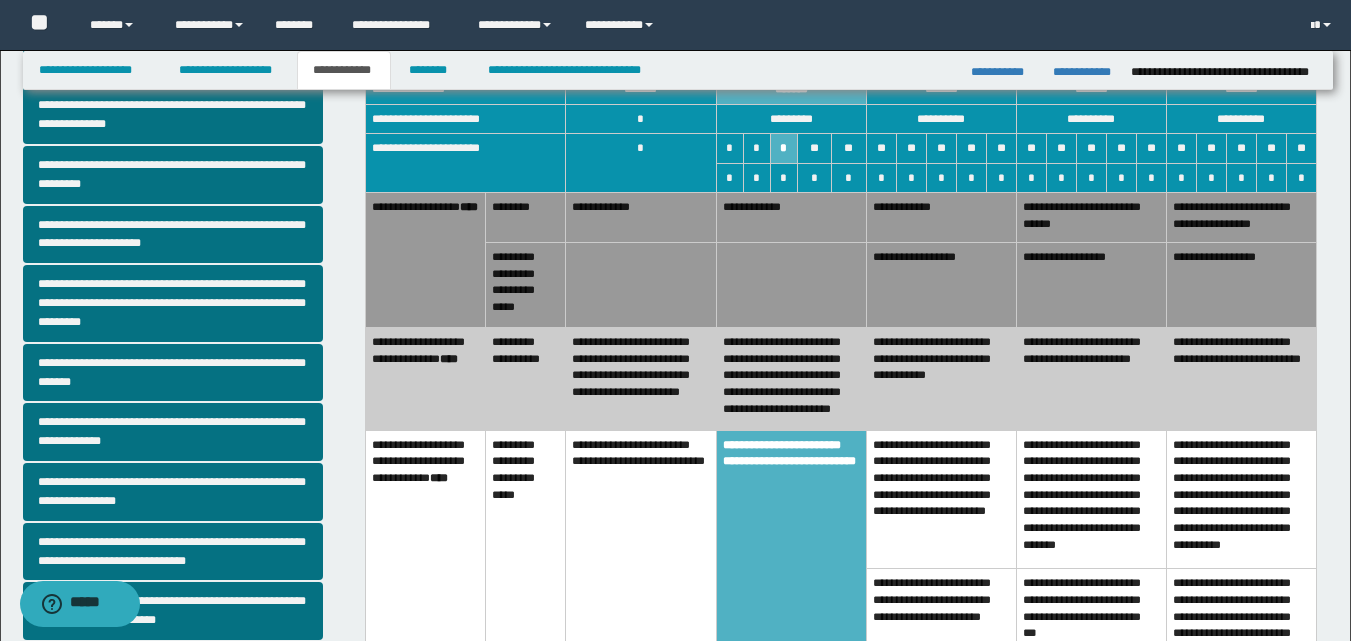 click on "**********" at bounding box center [791, 379] 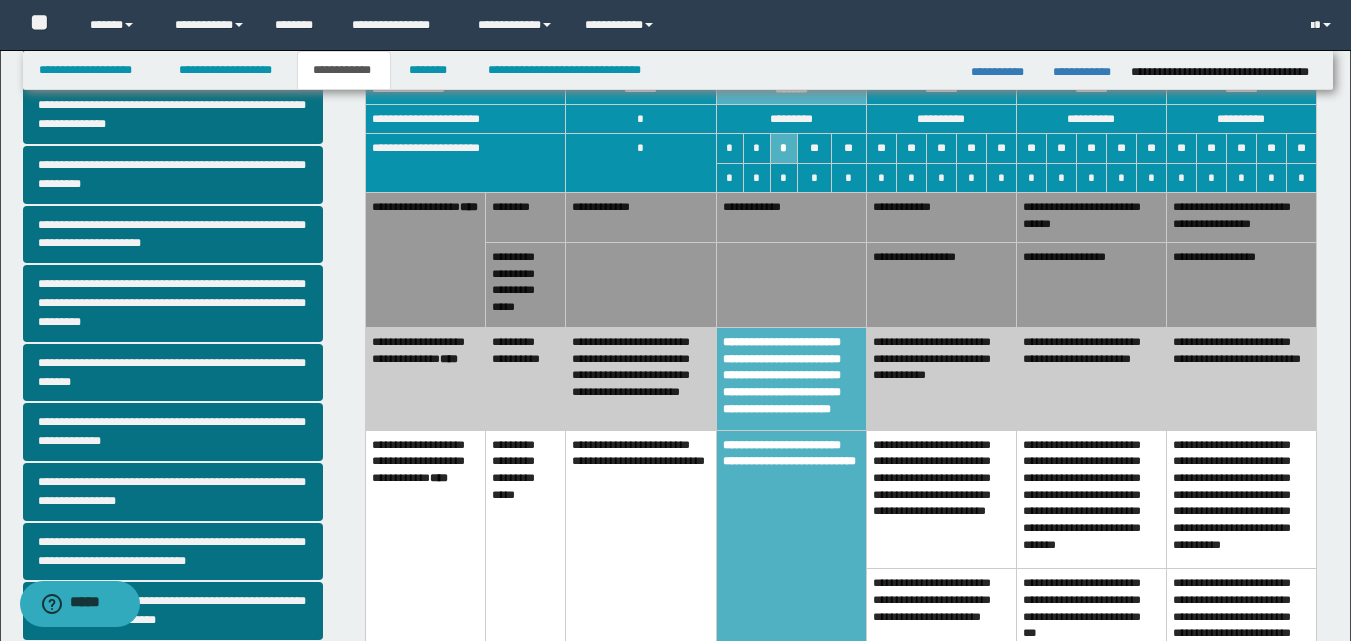 click on "**********" at bounding box center (1091, 217) 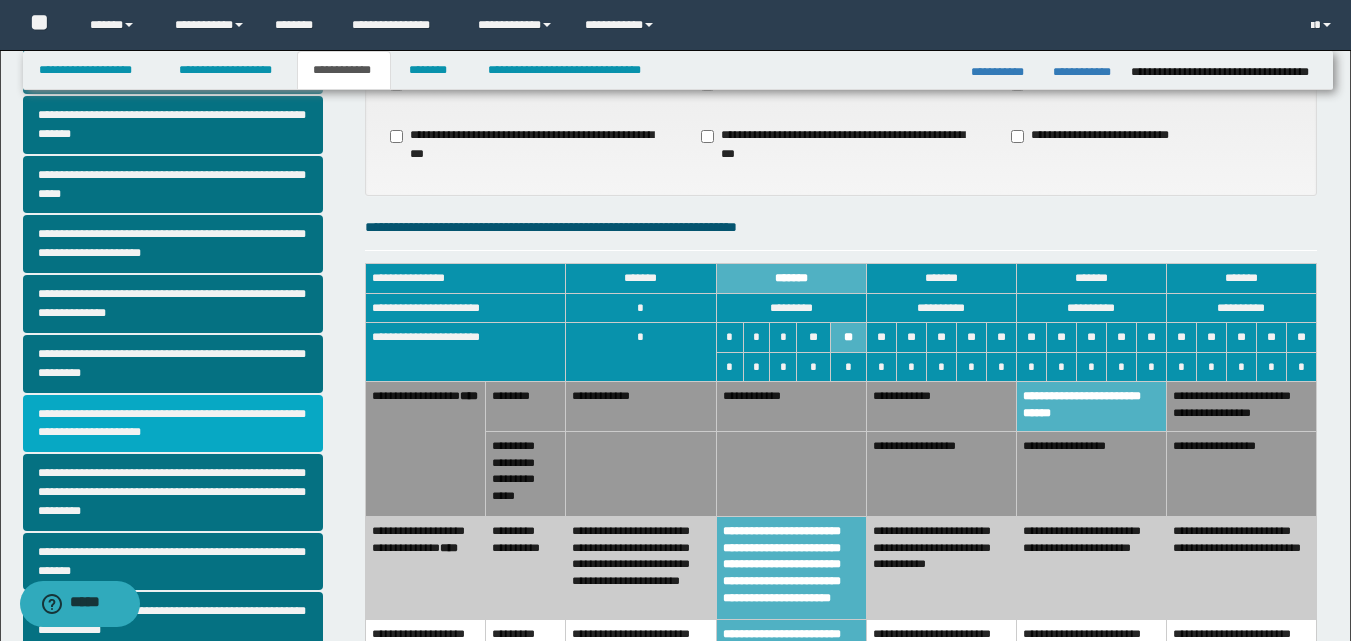 scroll, scrollTop: 0, scrollLeft: 0, axis: both 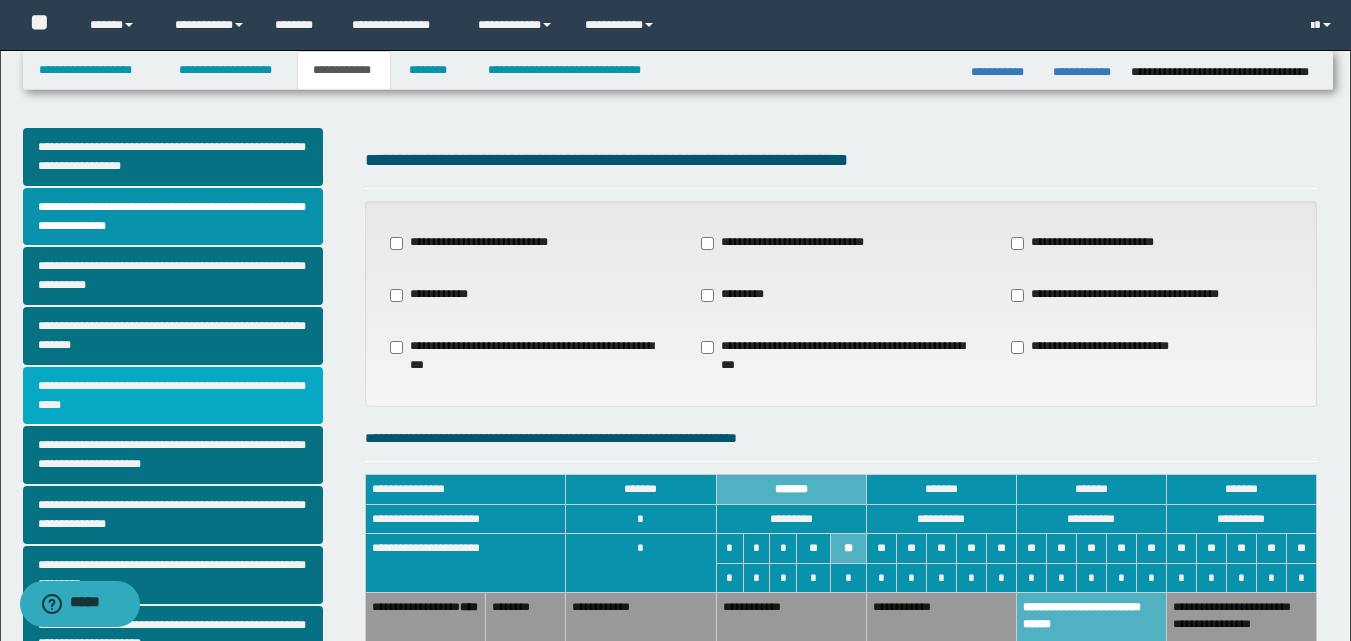 click on "**********" at bounding box center (173, 396) 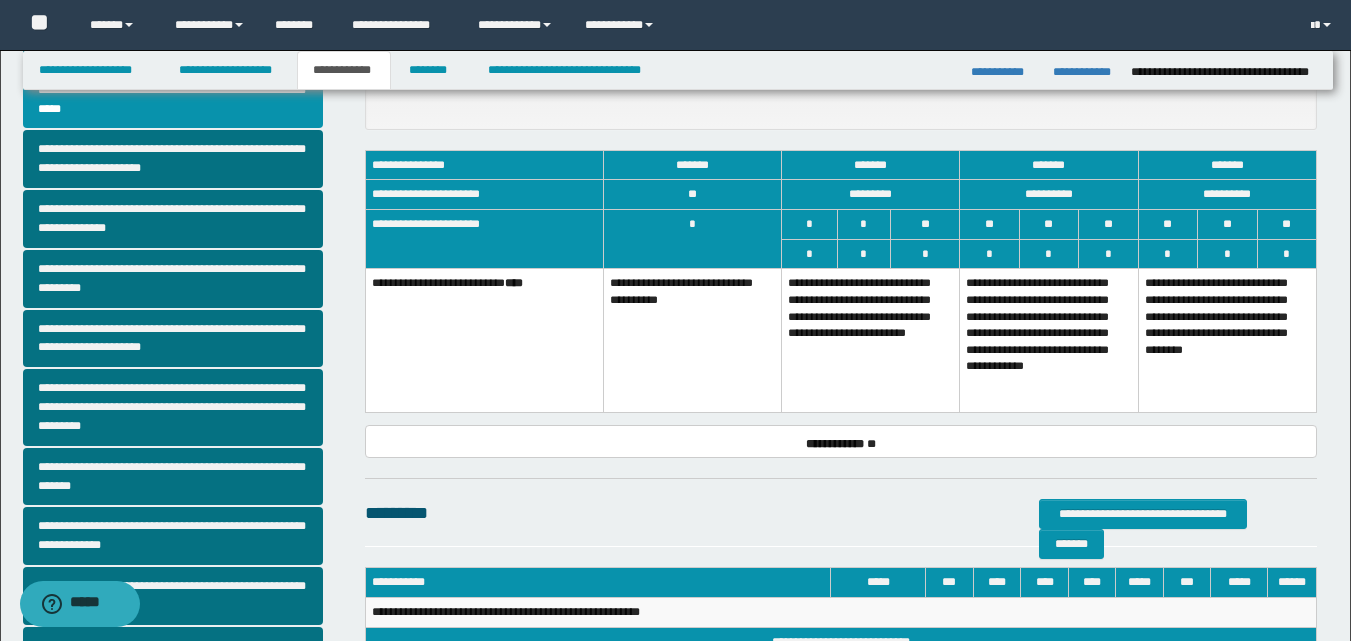 scroll, scrollTop: 300, scrollLeft: 0, axis: vertical 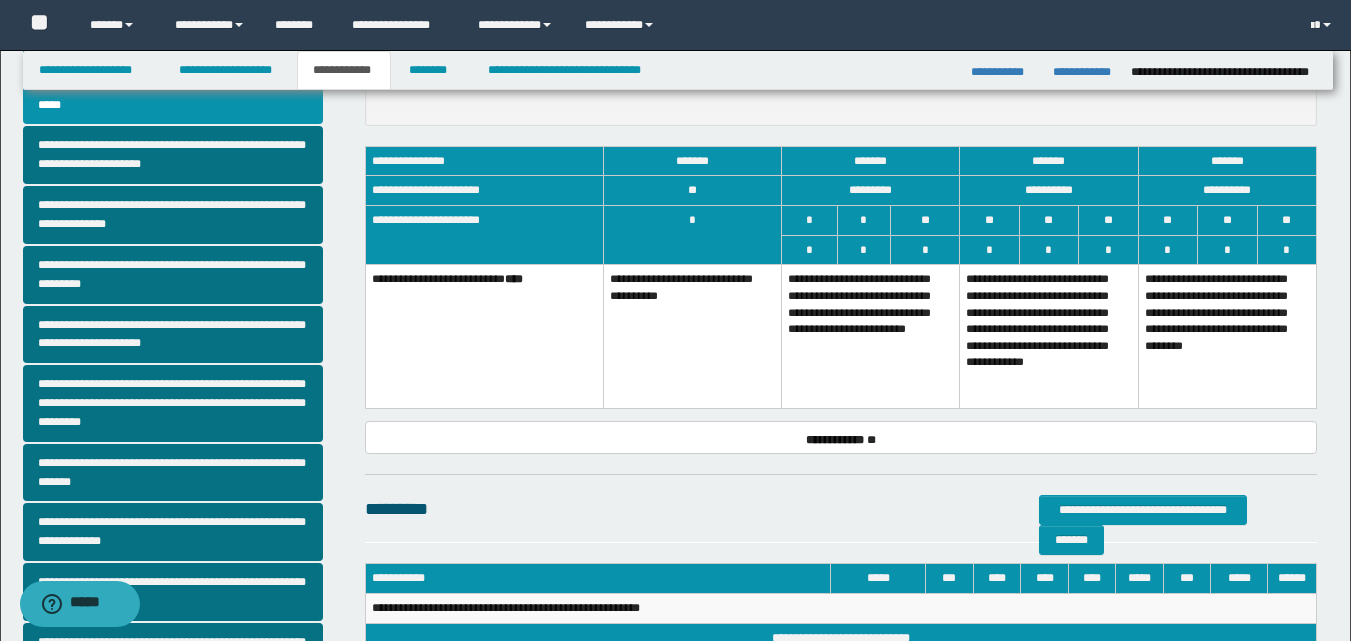 drag, startPoint x: 881, startPoint y: 346, endPoint x: 892, endPoint y: 344, distance: 11.18034 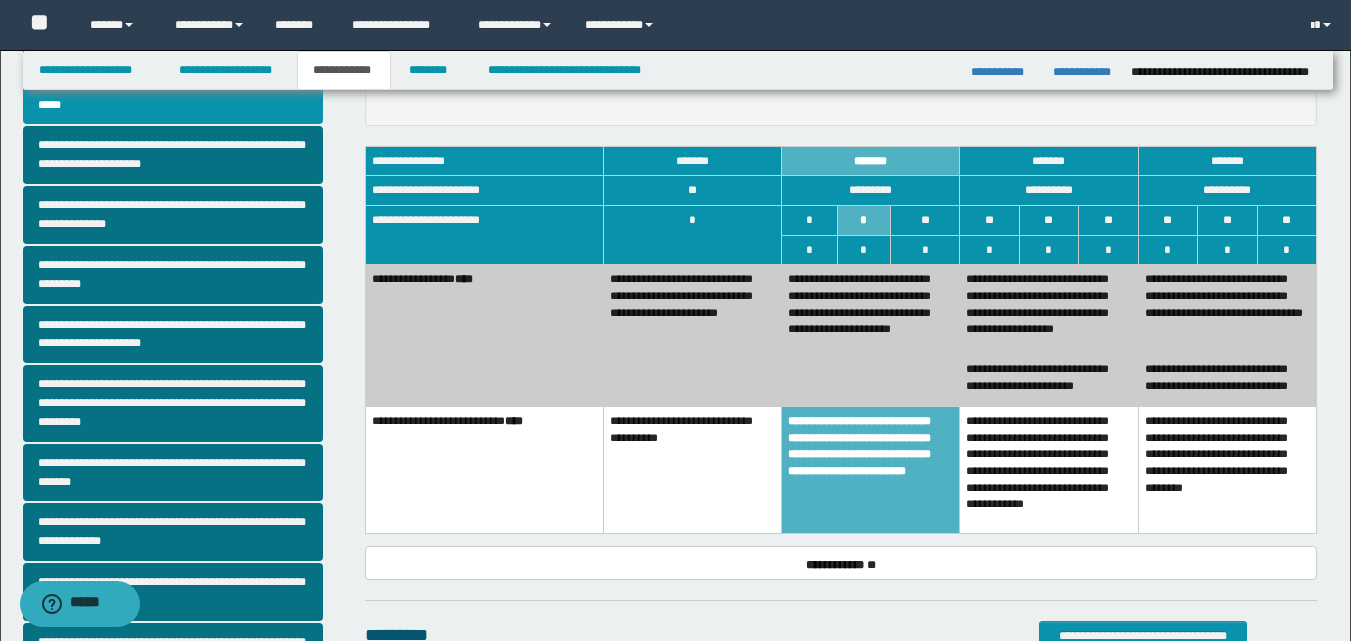 click on "**********" at bounding box center [1049, 310] 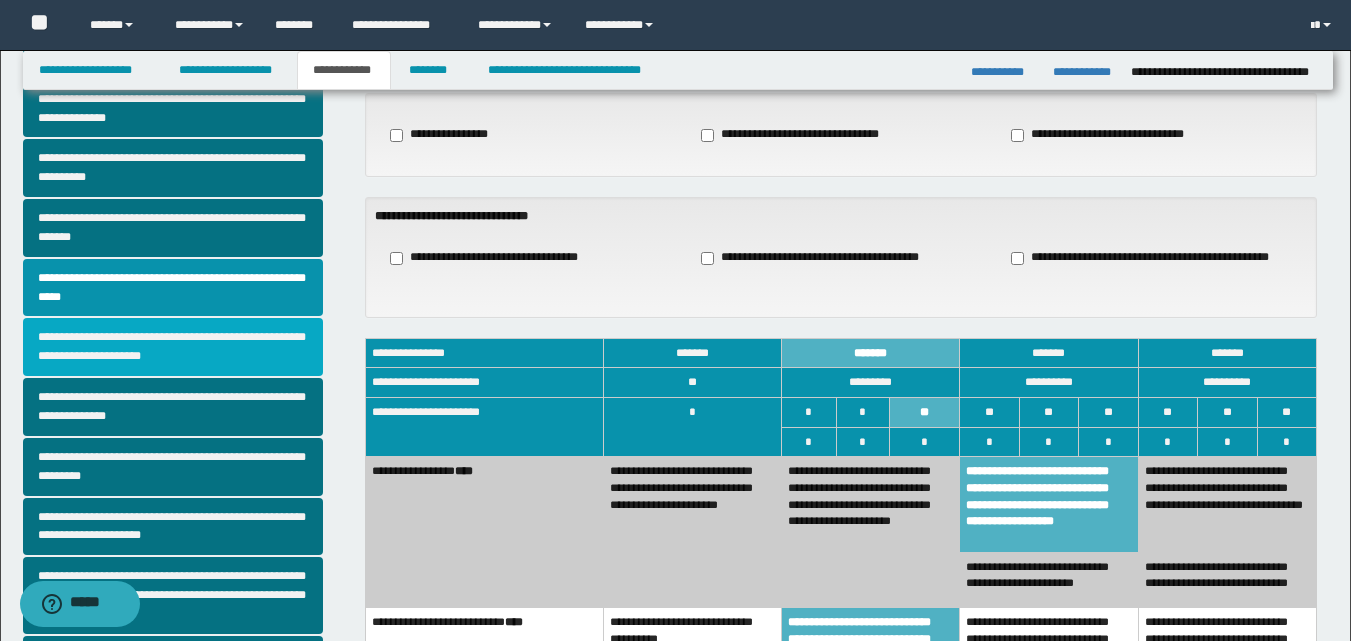 scroll, scrollTop: 100, scrollLeft: 0, axis: vertical 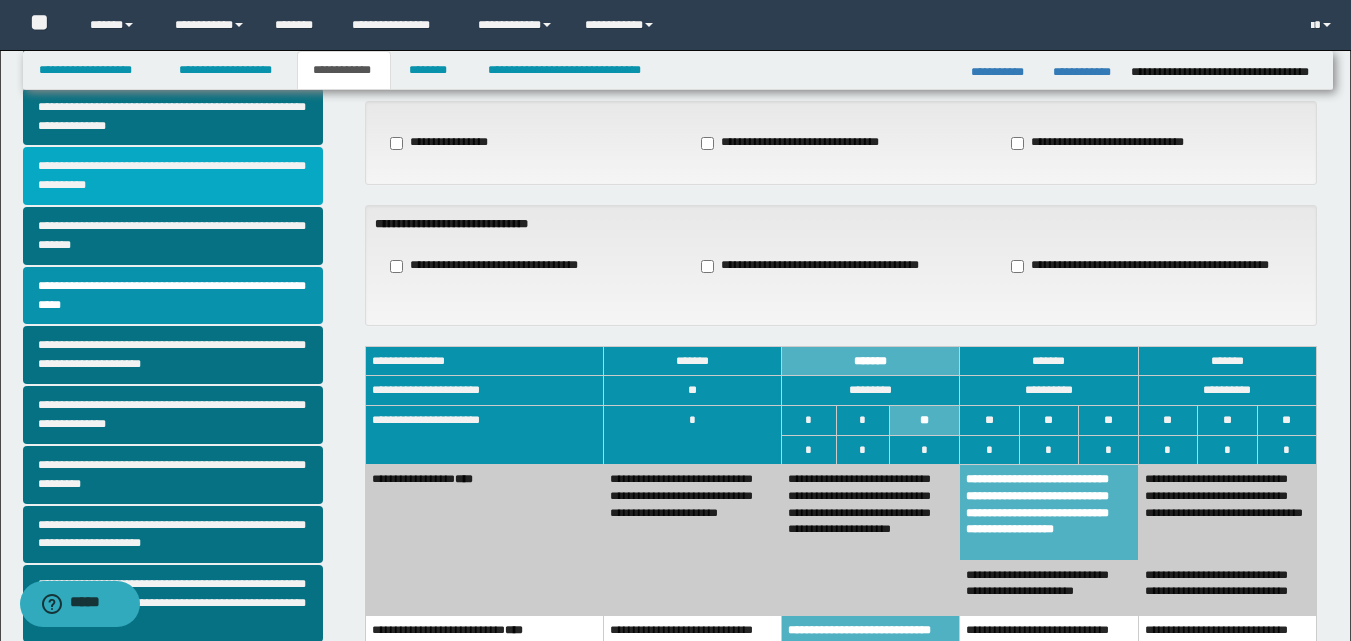 click on "**********" at bounding box center (173, 176) 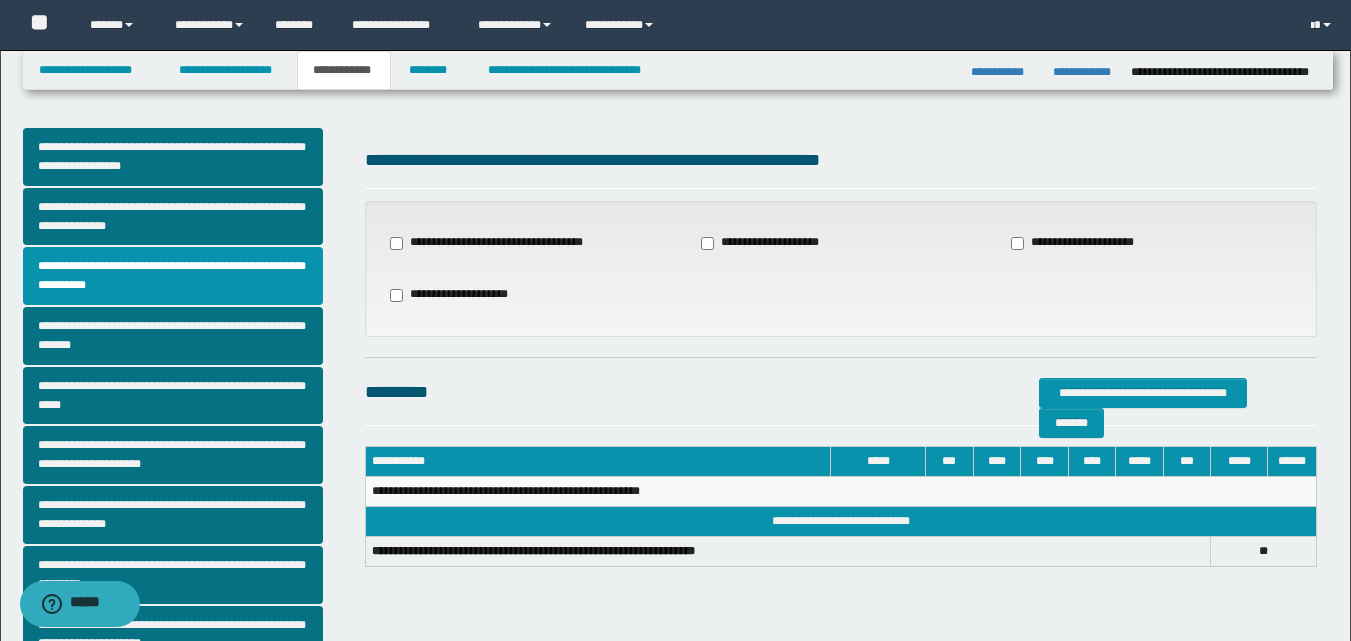 click on "**********" at bounding box center (1081, 243) 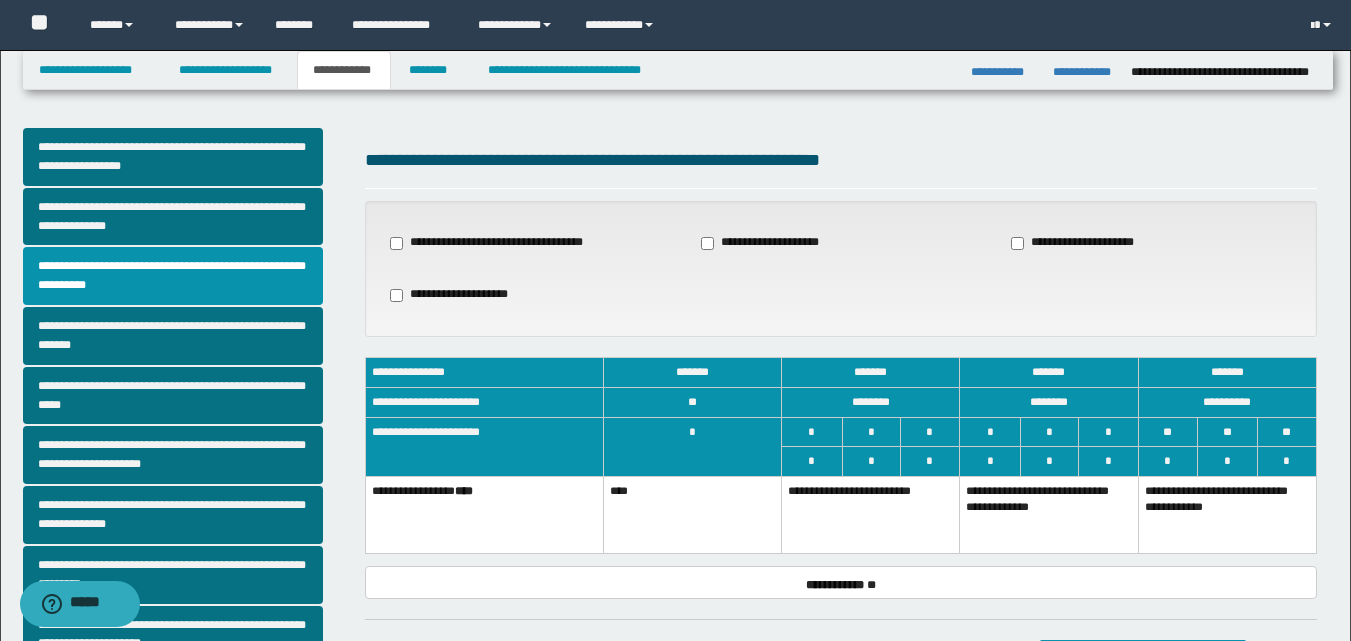 click on "**********" at bounding box center (1227, 514) 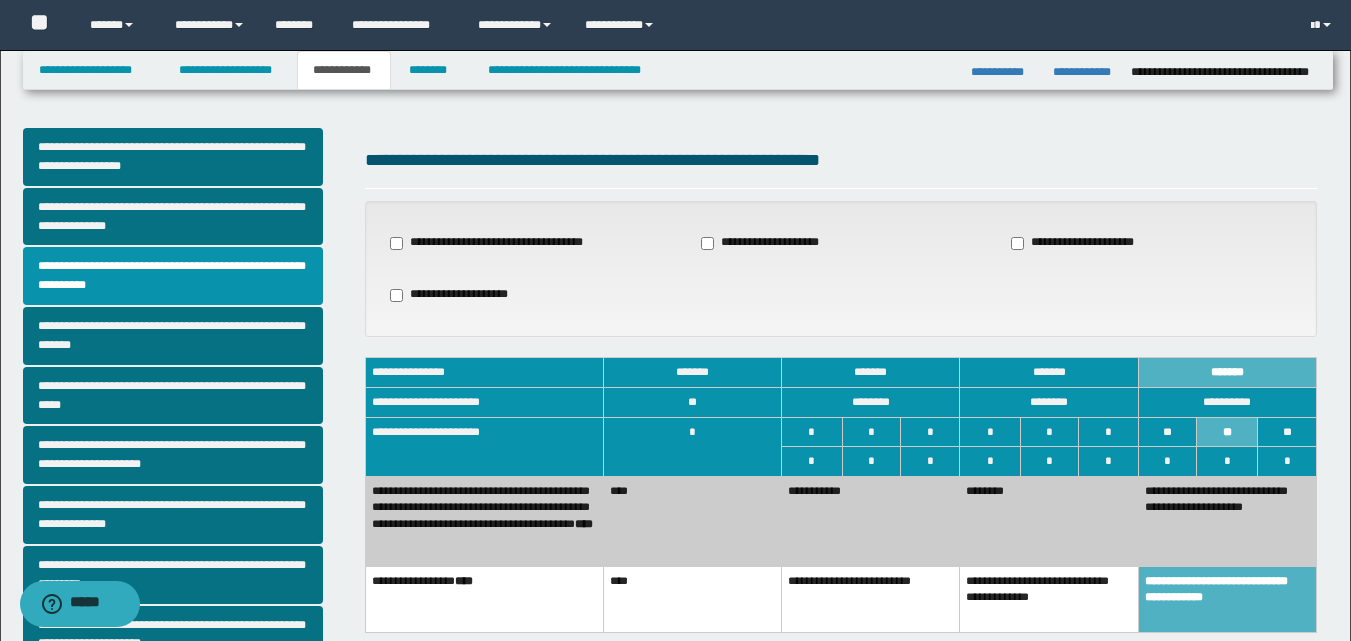 click on "********" at bounding box center (1049, 521) 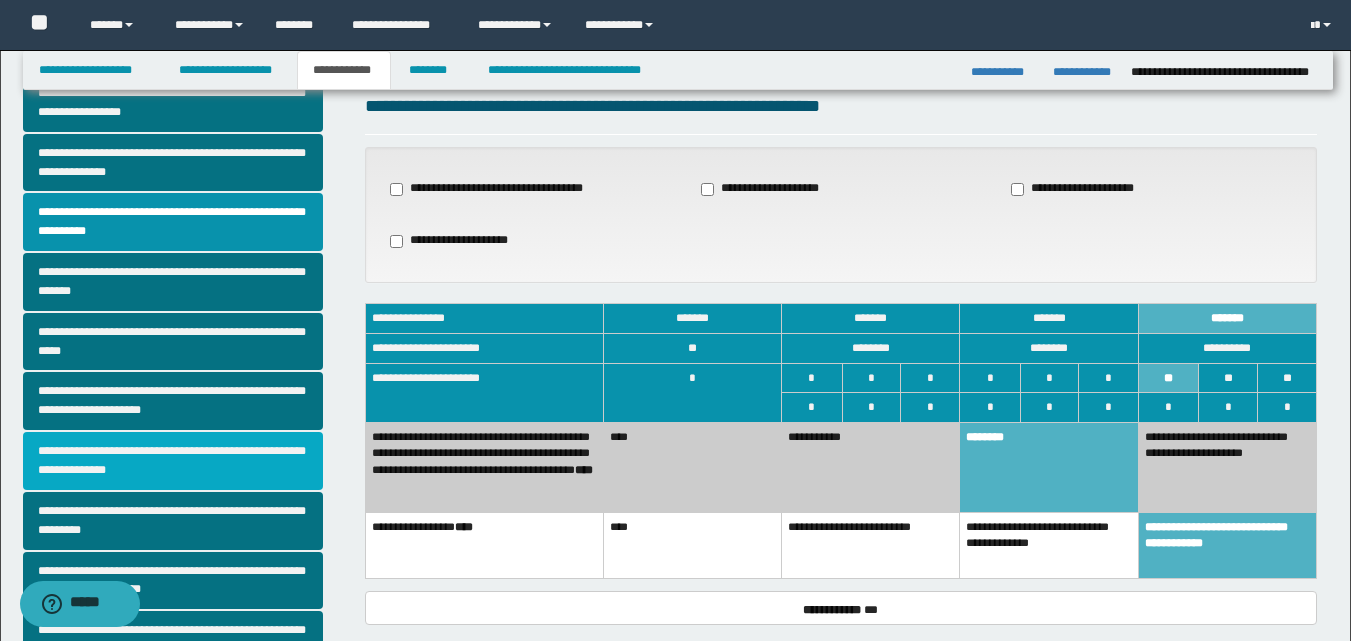 scroll, scrollTop: 100, scrollLeft: 0, axis: vertical 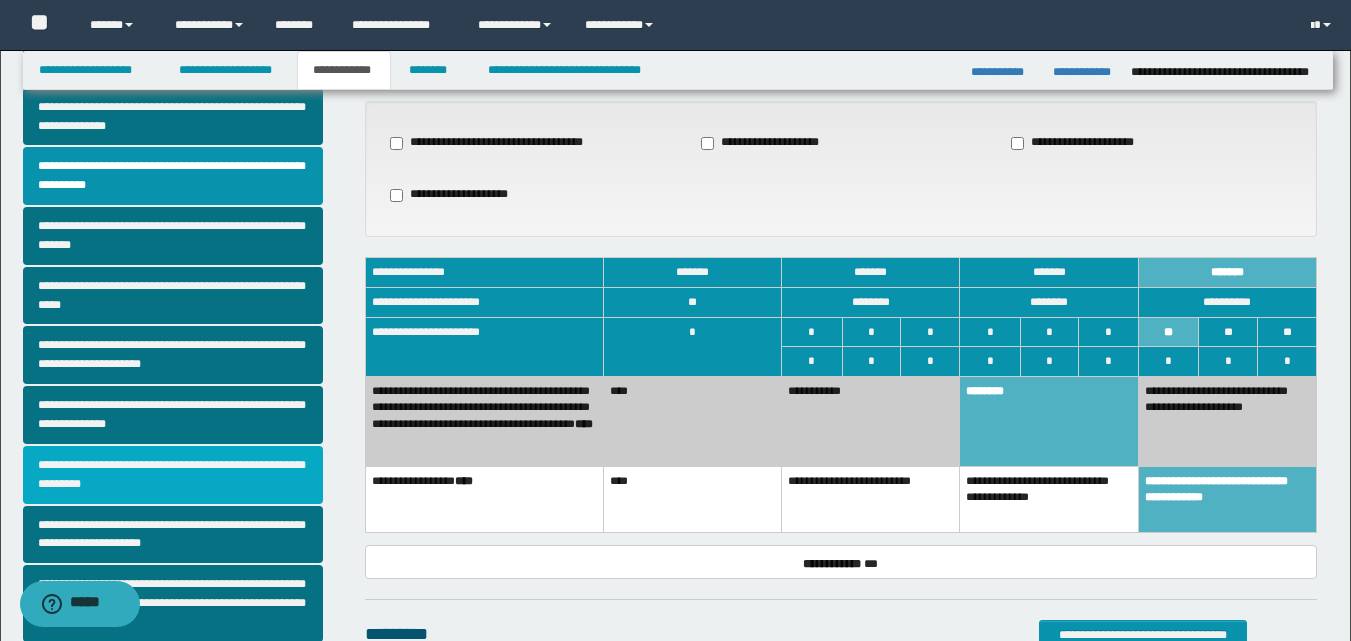 click on "**********" at bounding box center (173, 475) 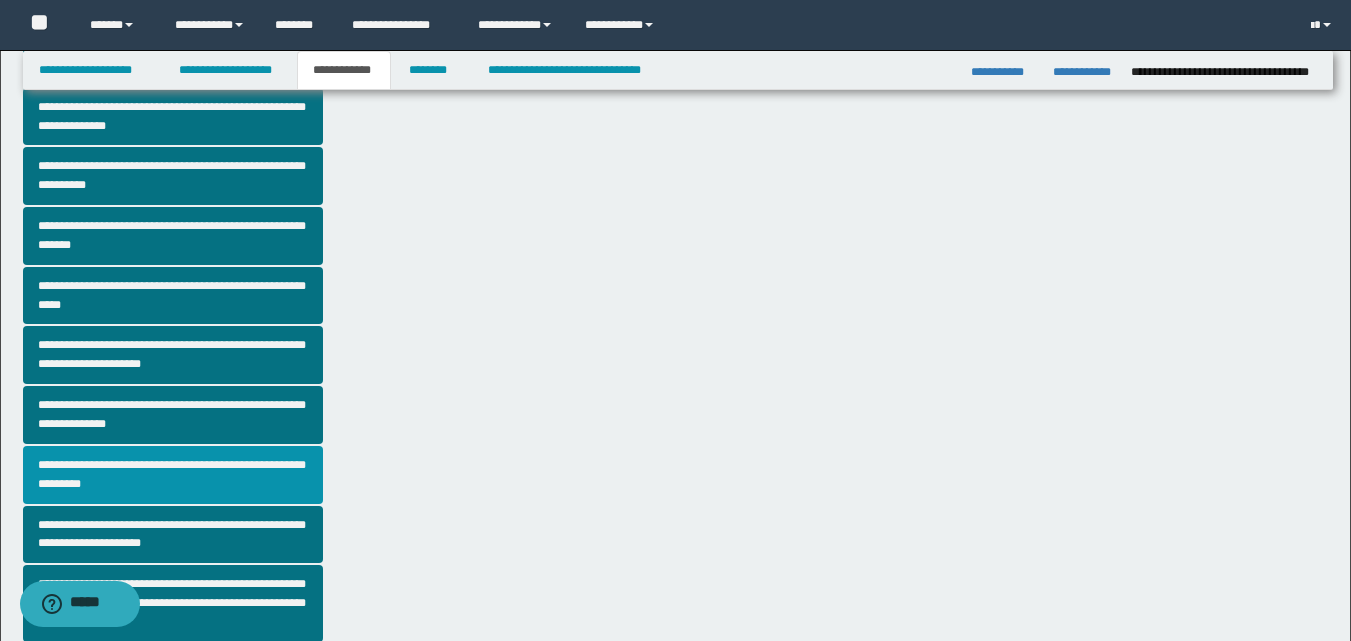 scroll, scrollTop: 0, scrollLeft: 0, axis: both 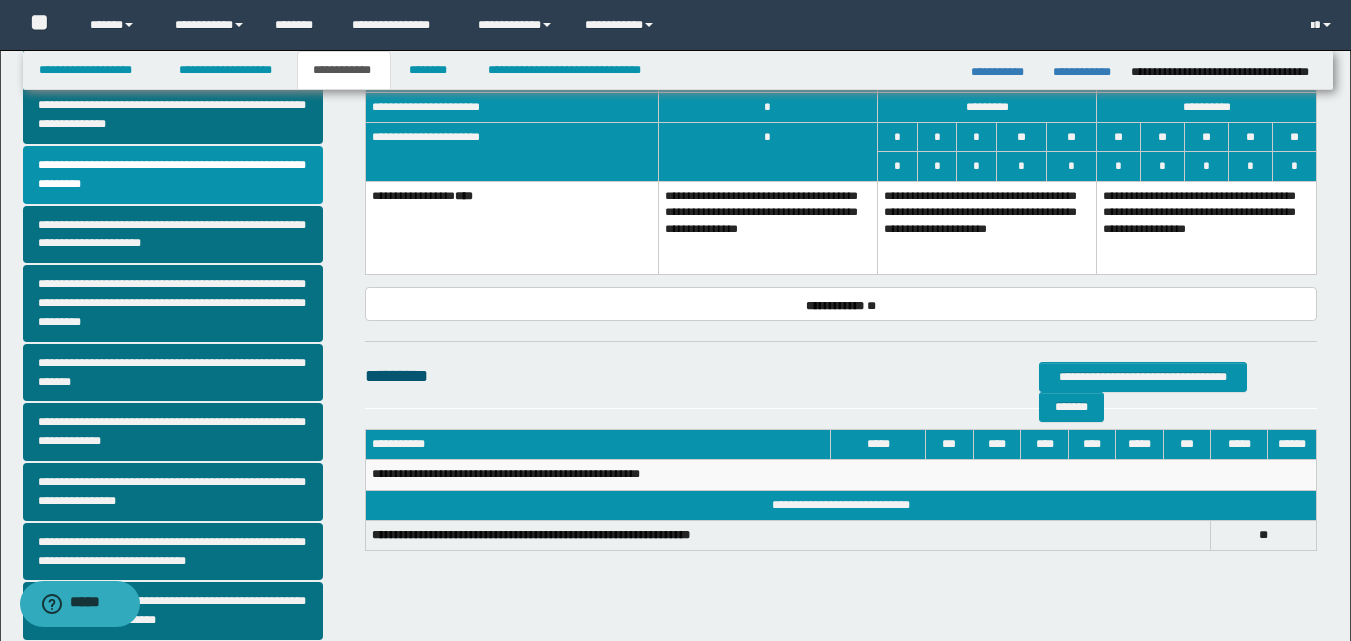 click on "**********" at bounding box center [987, 227] 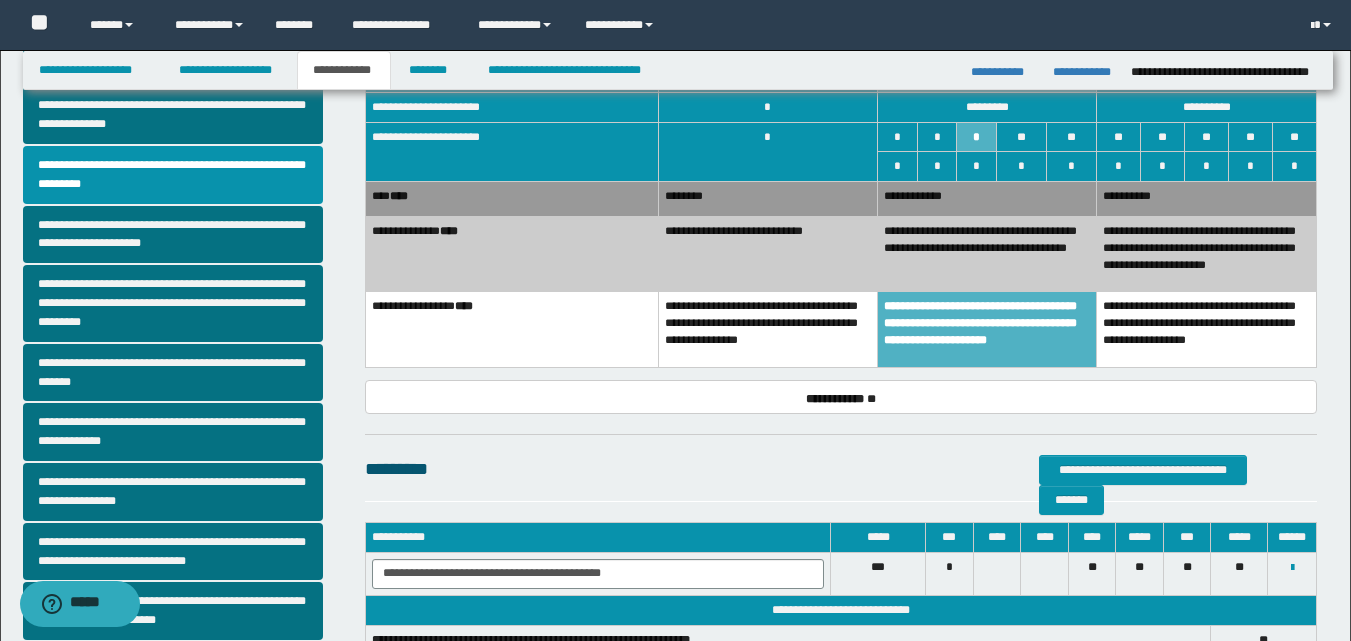 click on "**********" at bounding box center (767, 254) 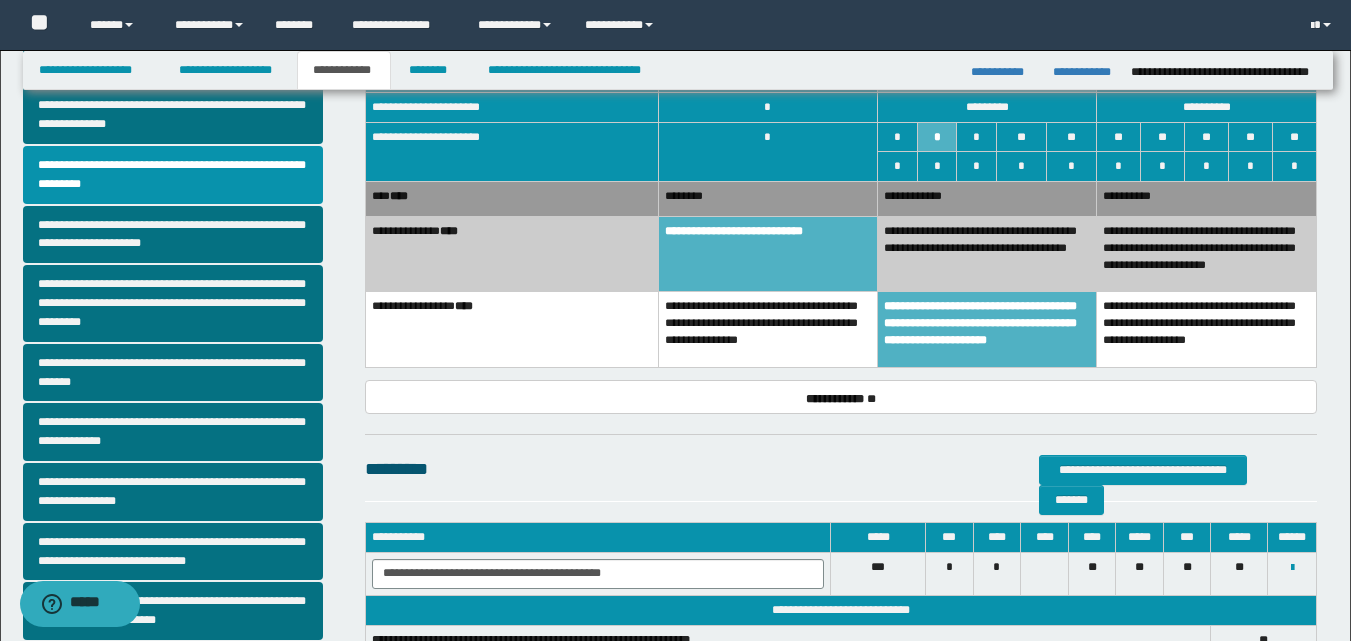 click on "**********" at bounding box center [987, 198] 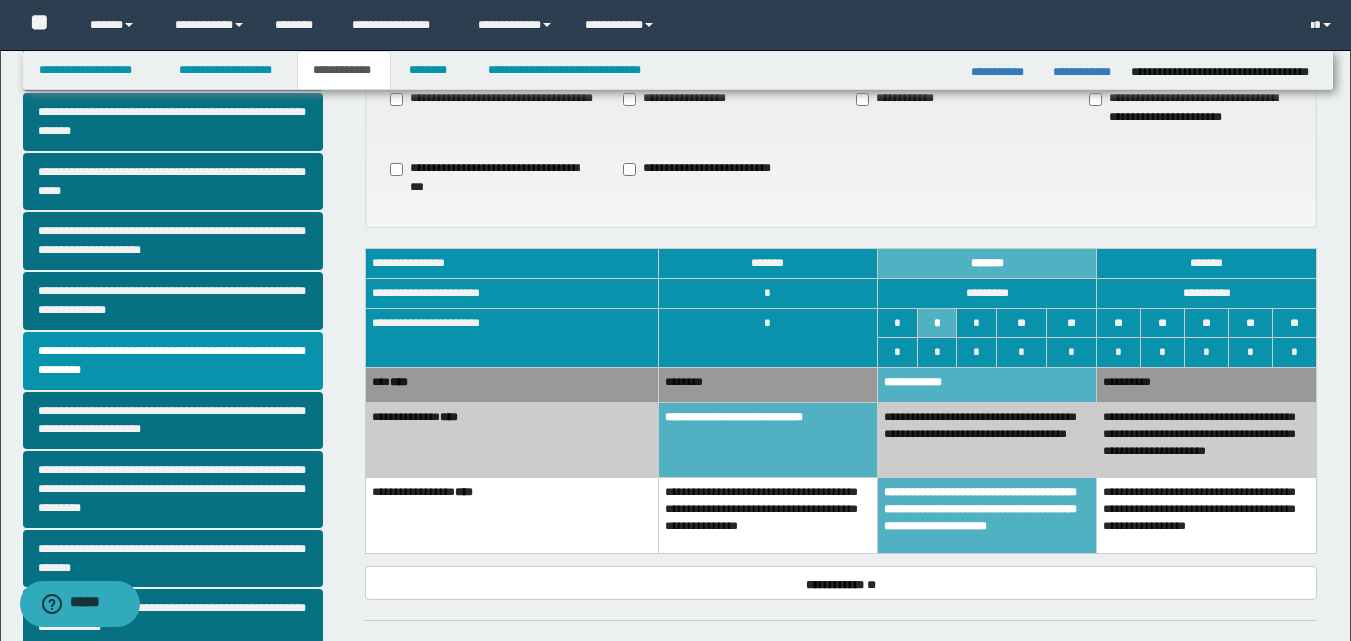 scroll, scrollTop: 0, scrollLeft: 0, axis: both 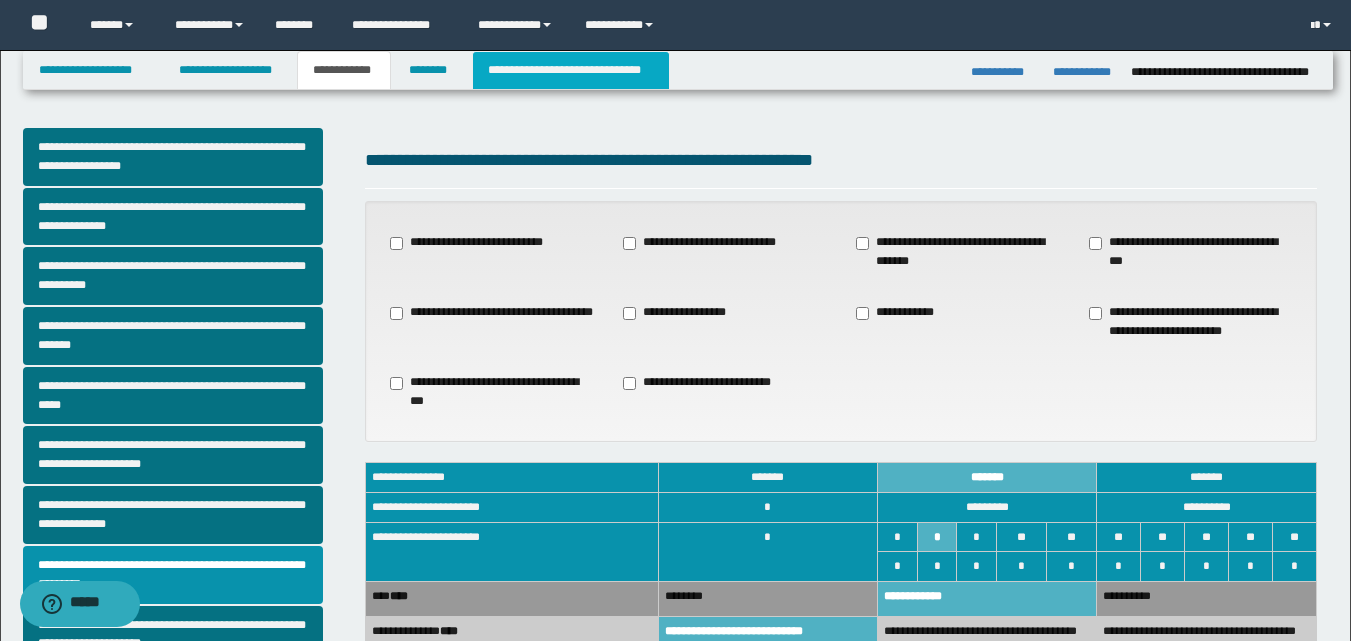 click on "**********" at bounding box center (570, 70) 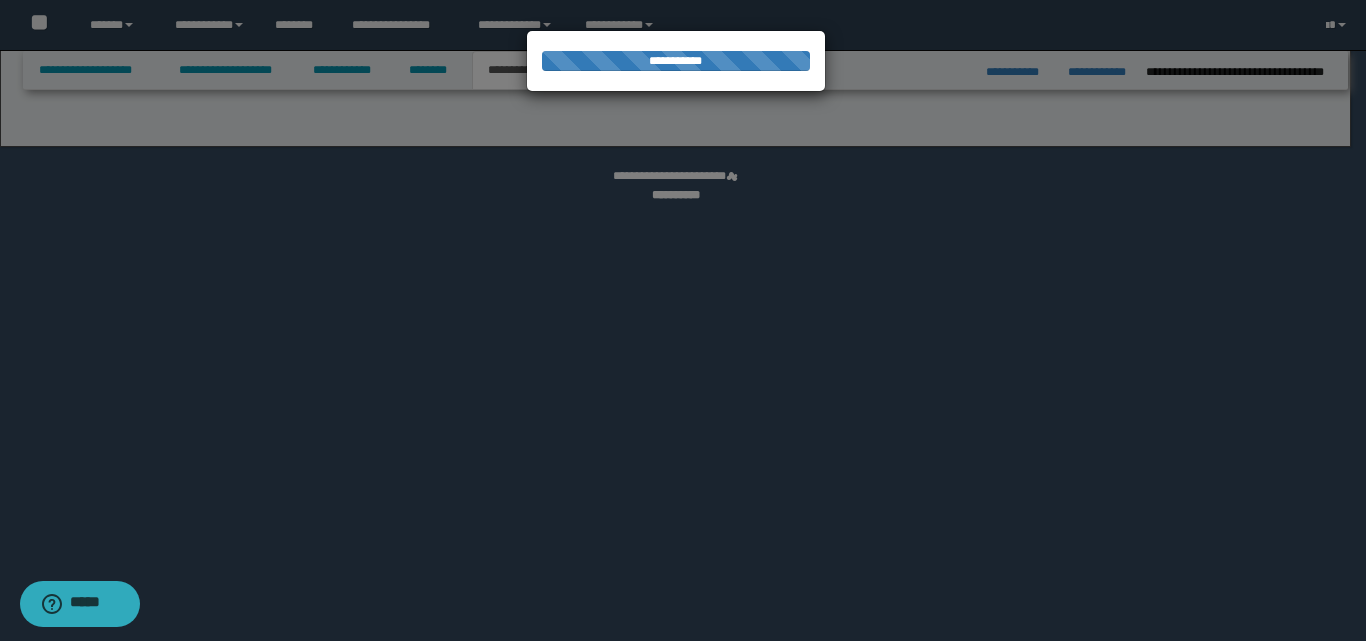 select on "*" 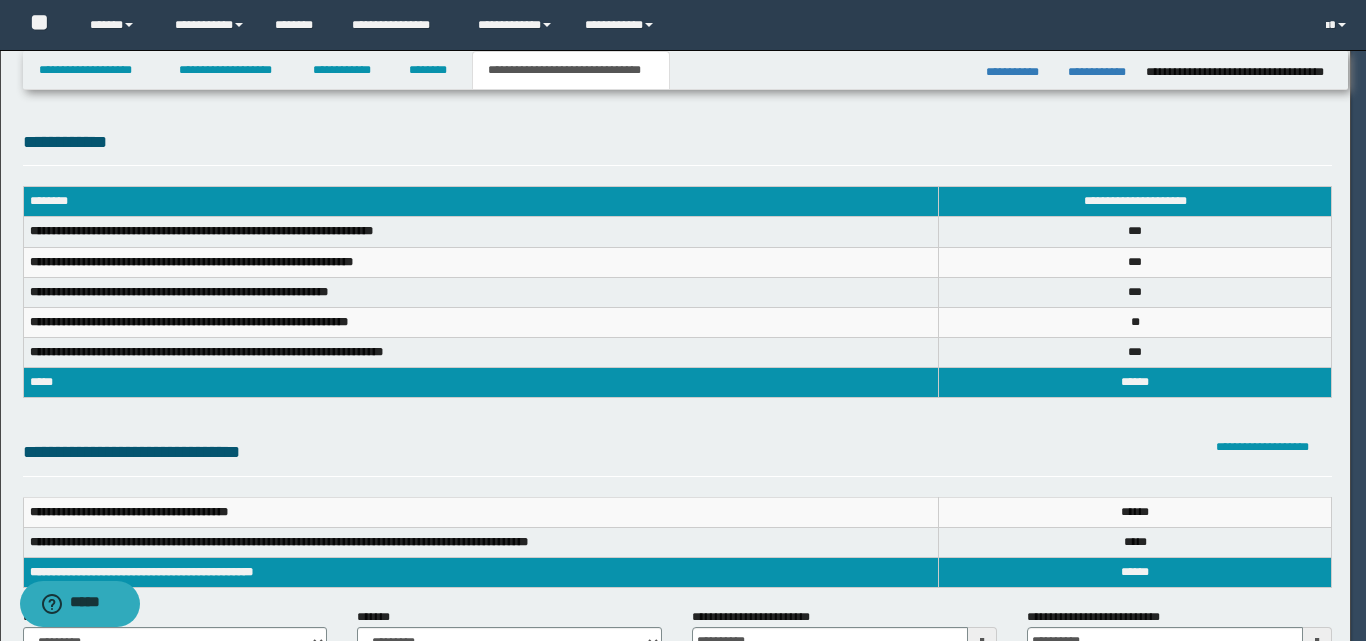 scroll, scrollTop: 0, scrollLeft: 0, axis: both 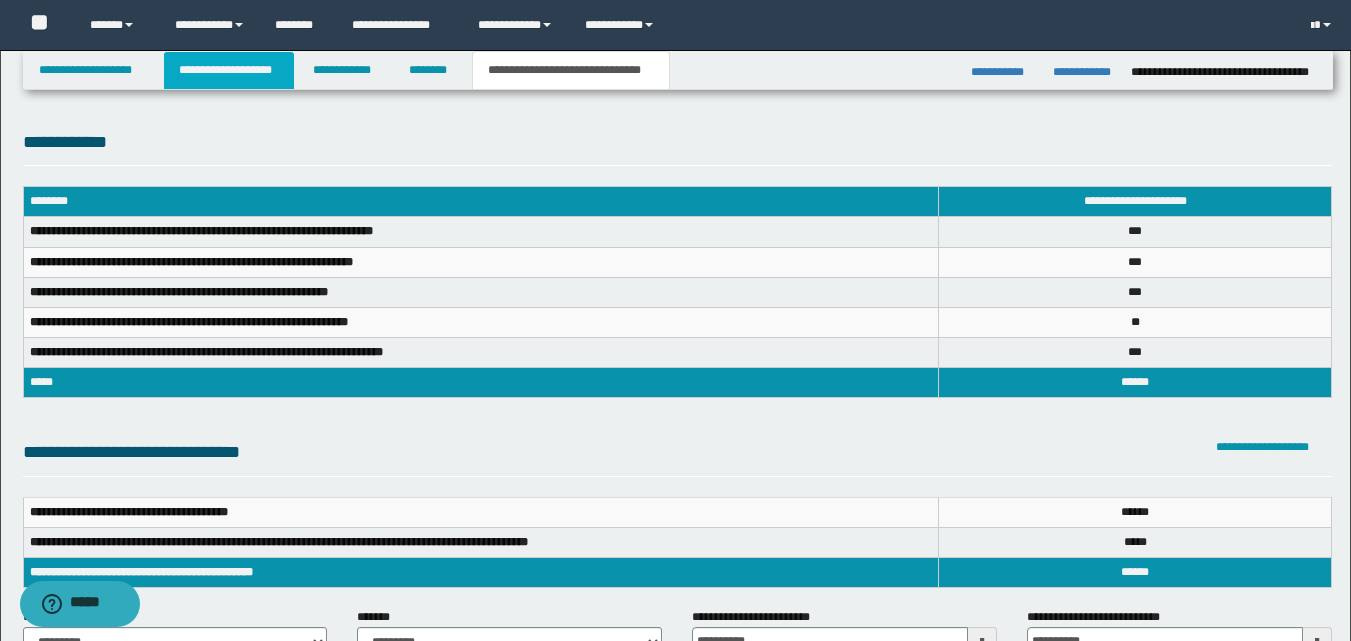 click on "**********" at bounding box center [229, 70] 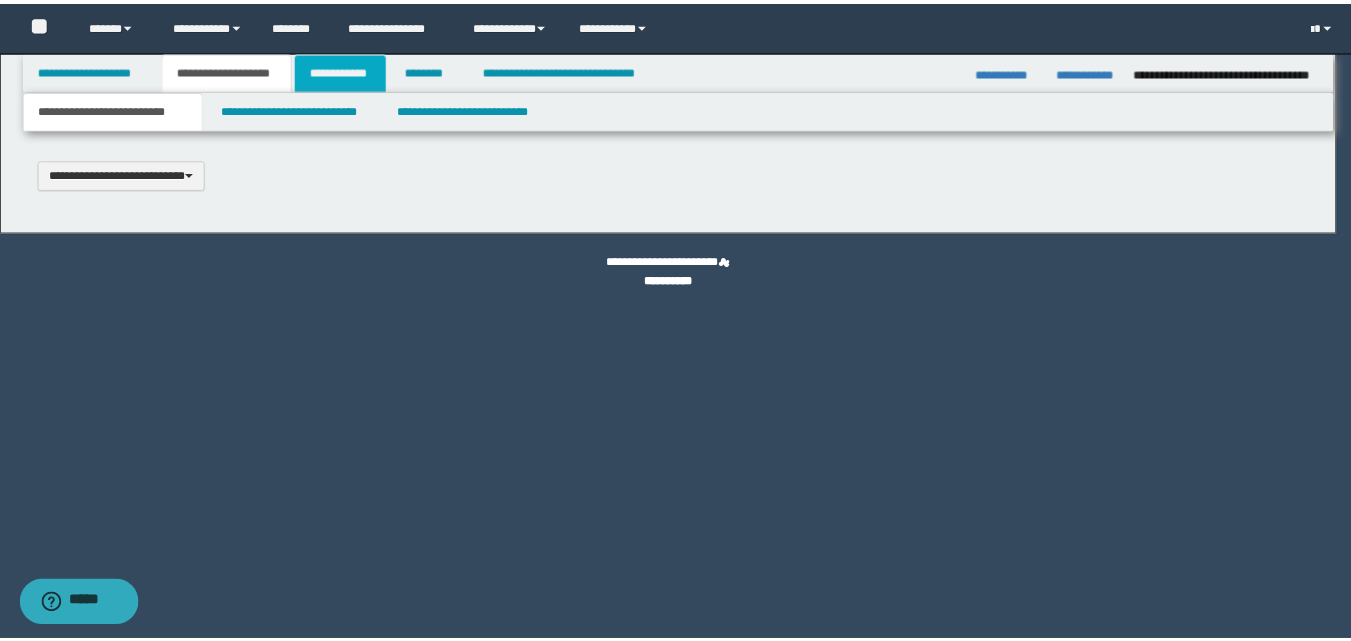 scroll, scrollTop: 0, scrollLeft: 0, axis: both 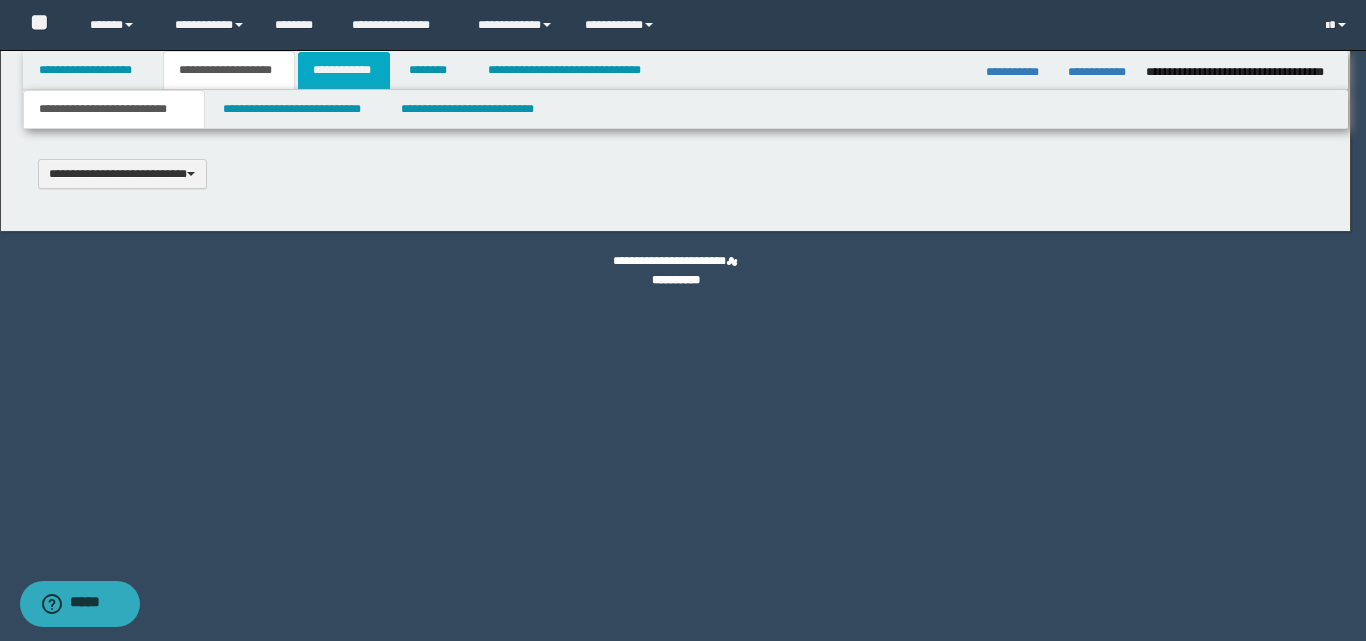 type 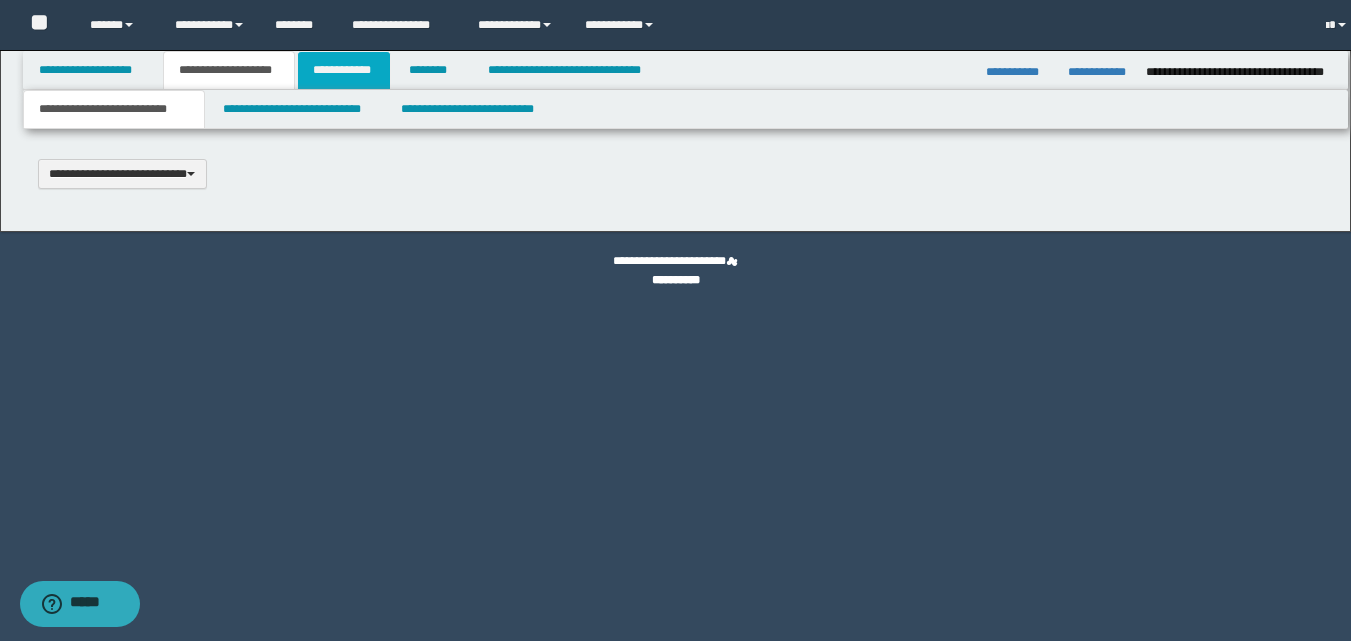type on "**********" 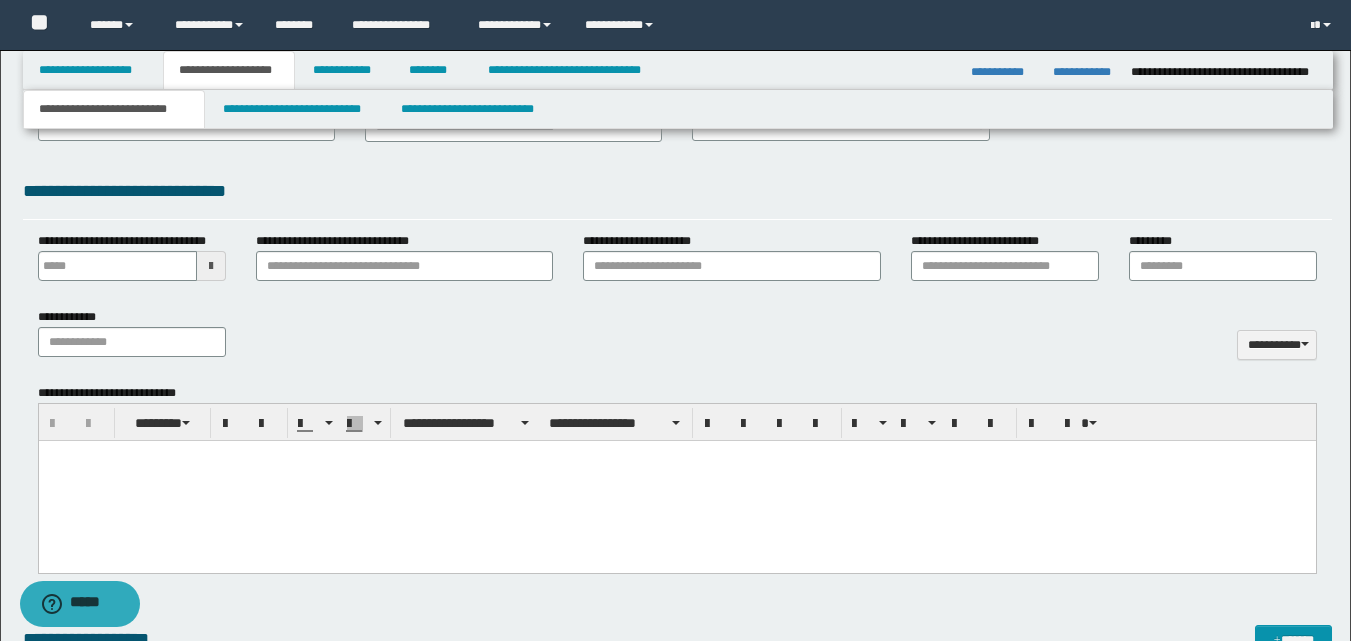 scroll, scrollTop: 200, scrollLeft: 0, axis: vertical 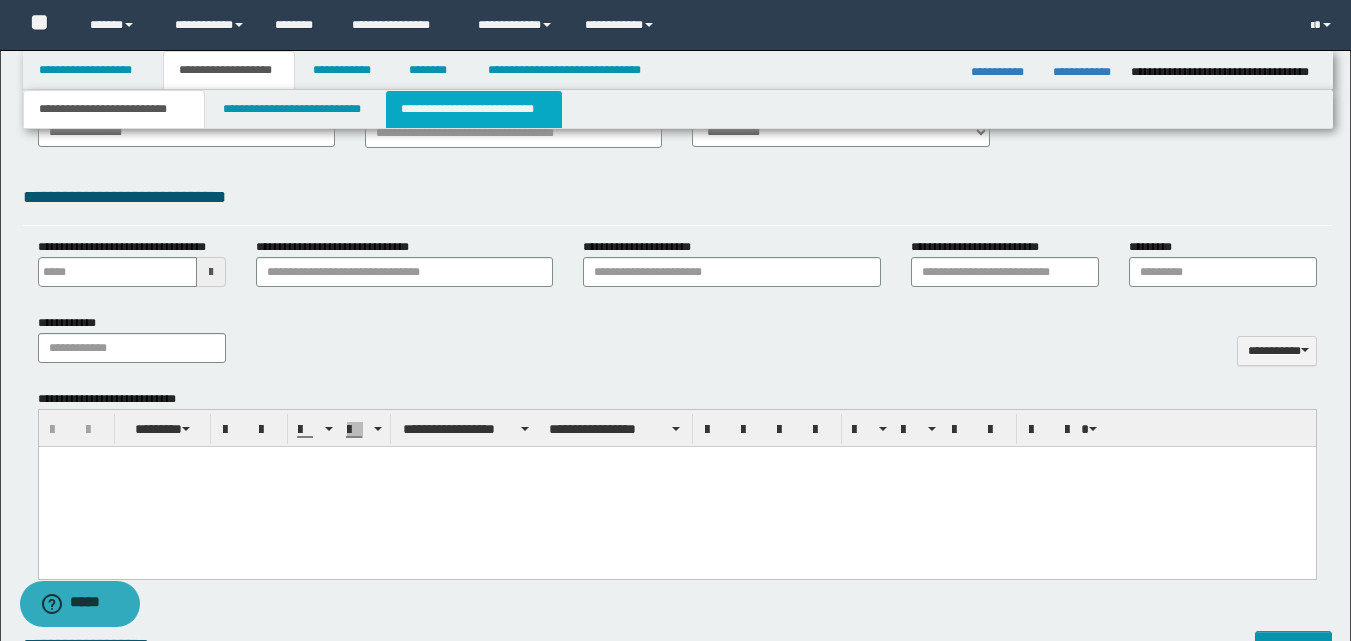 click on "**********" at bounding box center (474, 109) 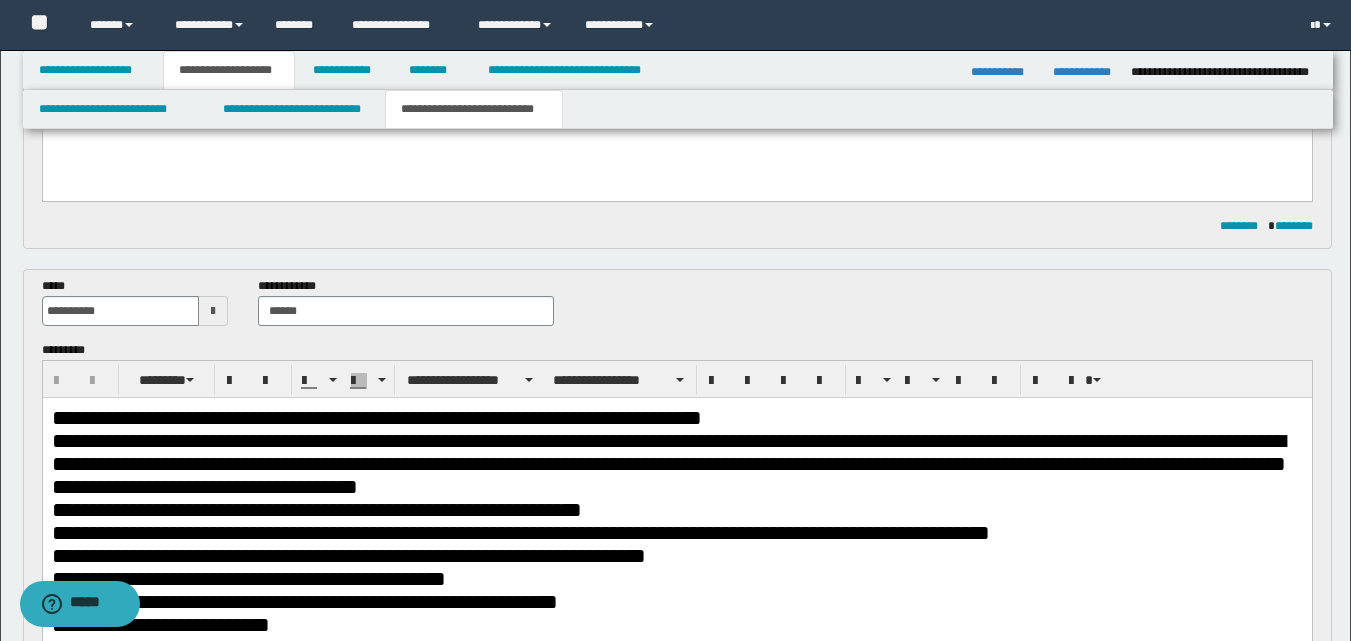scroll, scrollTop: 700, scrollLeft: 0, axis: vertical 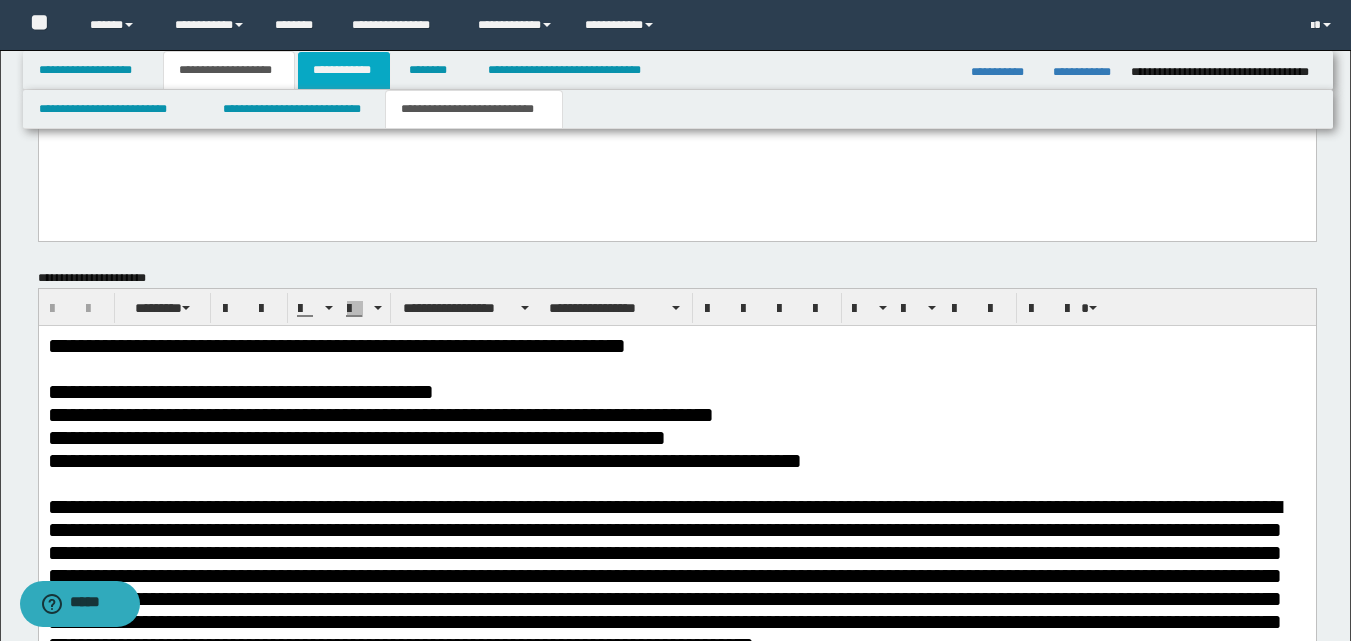 click on "**********" at bounding box center (344, 70) 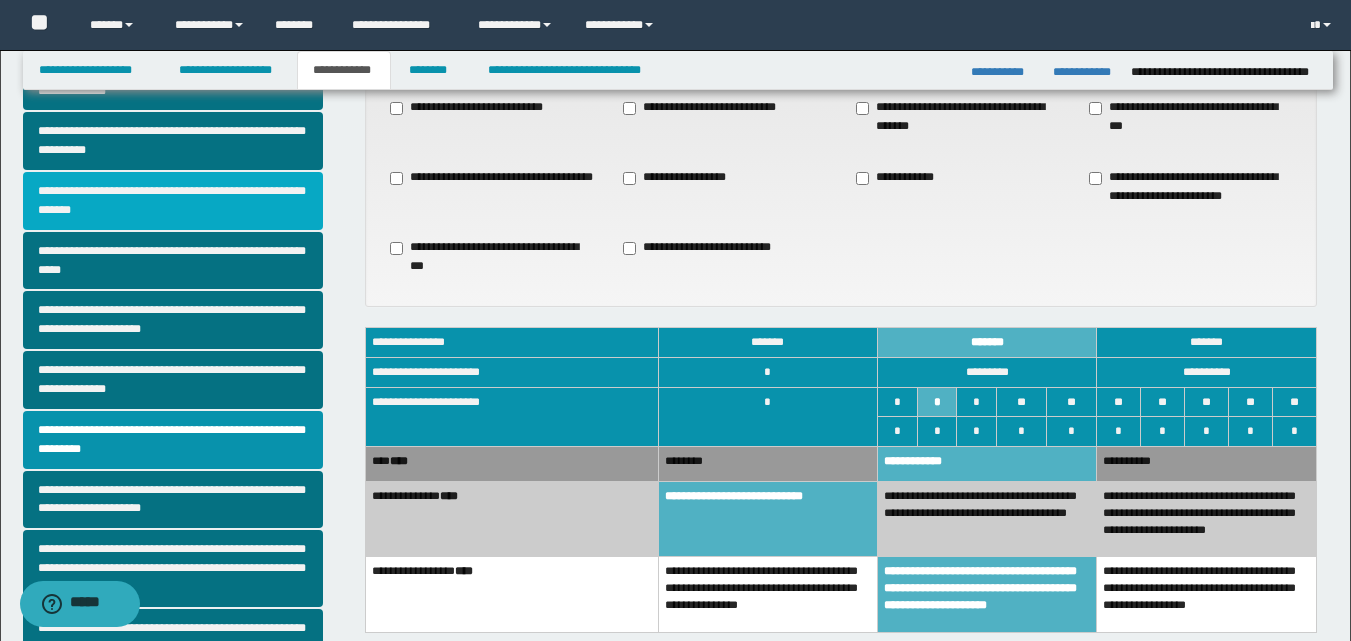 scroll, scrollTop: 100, scrollLeft: 0, axis: vertical 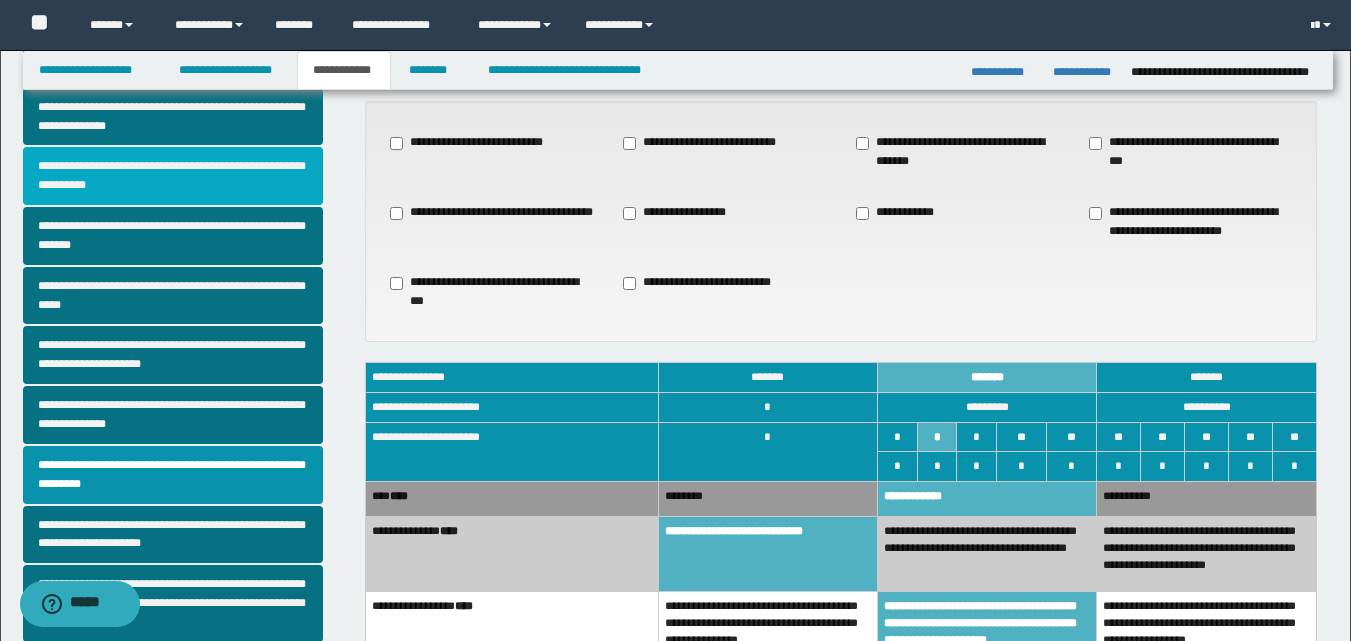 click on "**********" at bounding box center (173, 176) 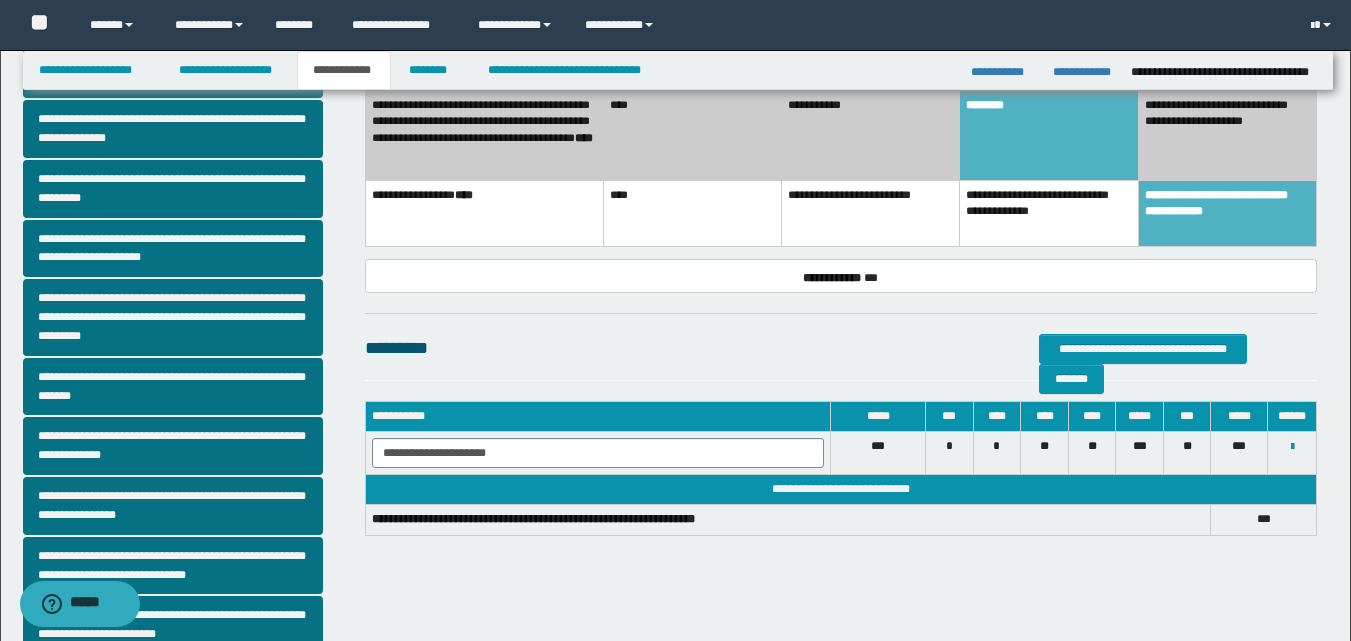 scroll, scrollTop: 500, scrollLeft: 0, axis: vertical 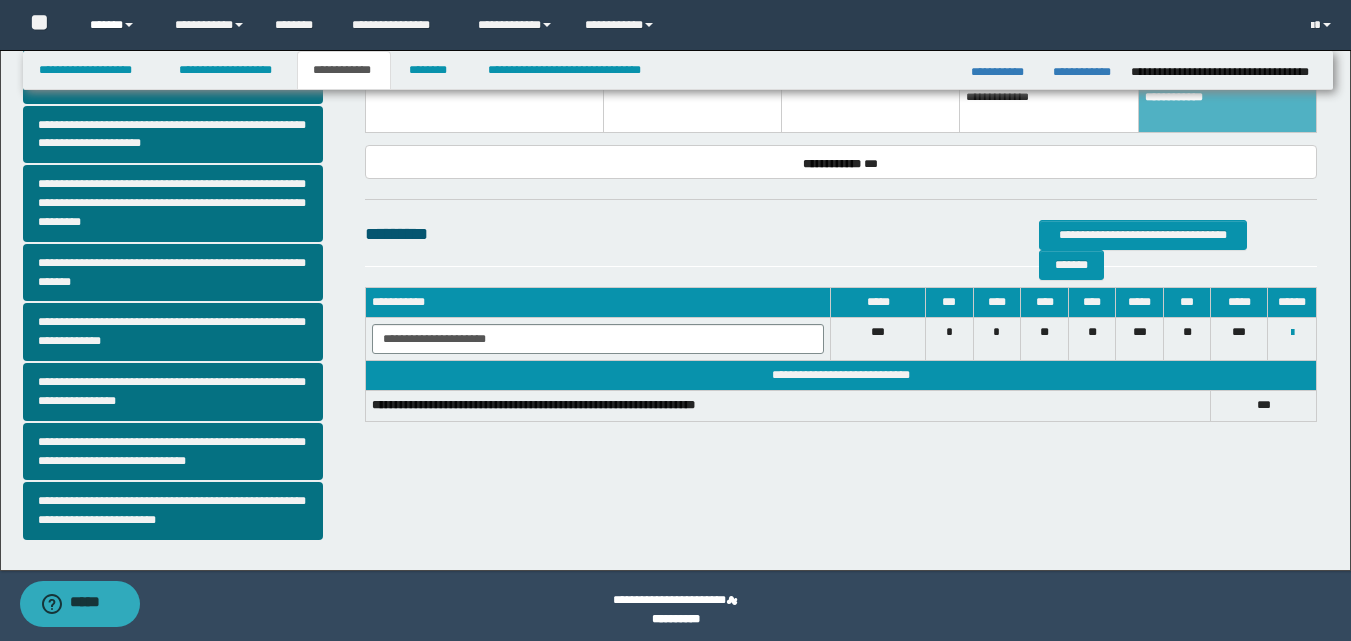 click on "******" at bounding box center (117, 25) 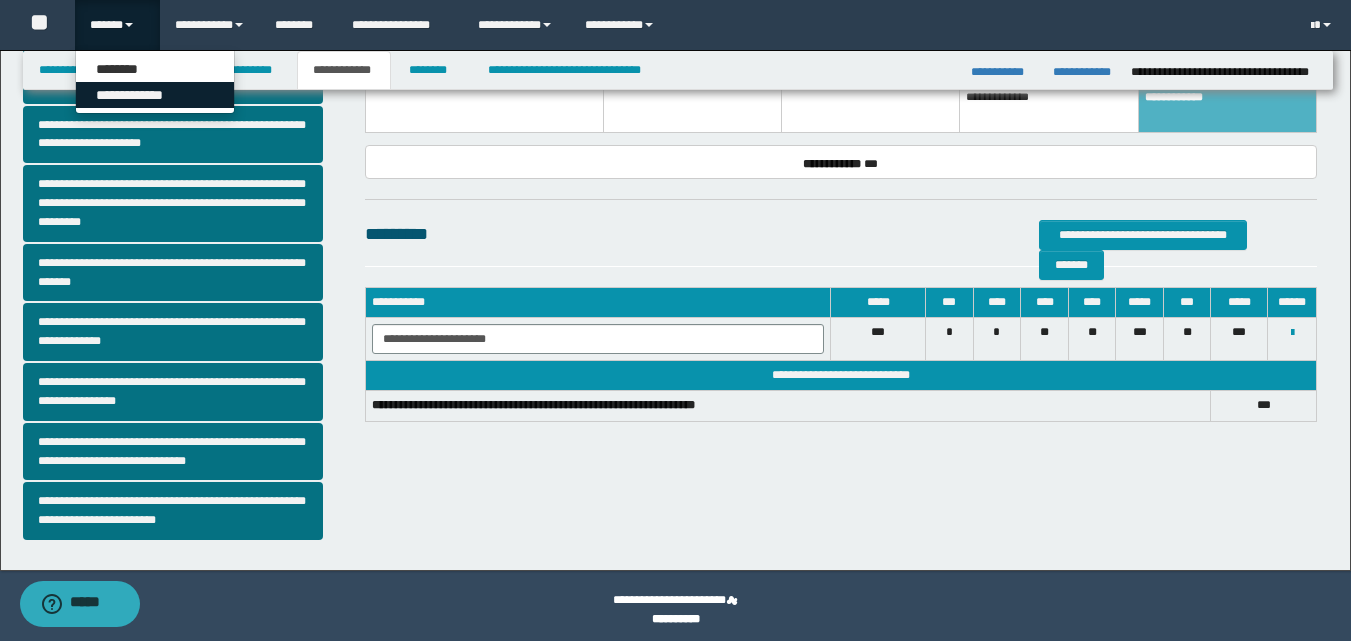 click on "**********" at bounding box center [155, 95] 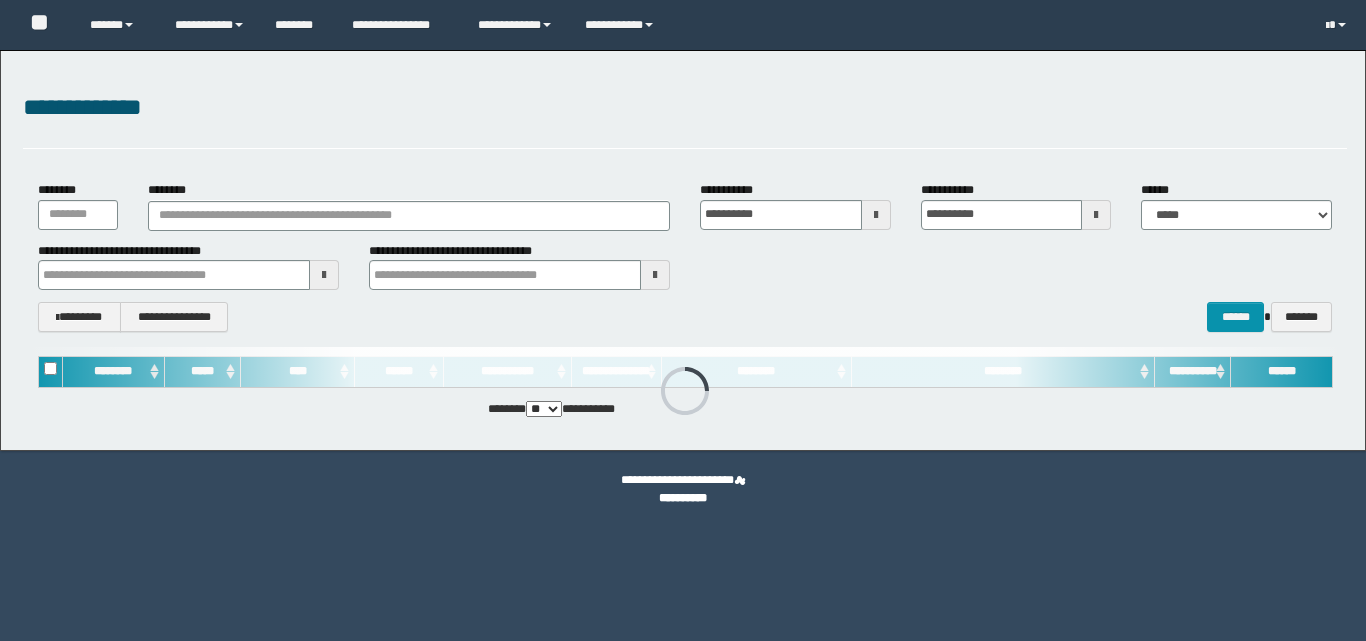 scroll, scrollTop: 0, scrollLeft: 0, axis: both 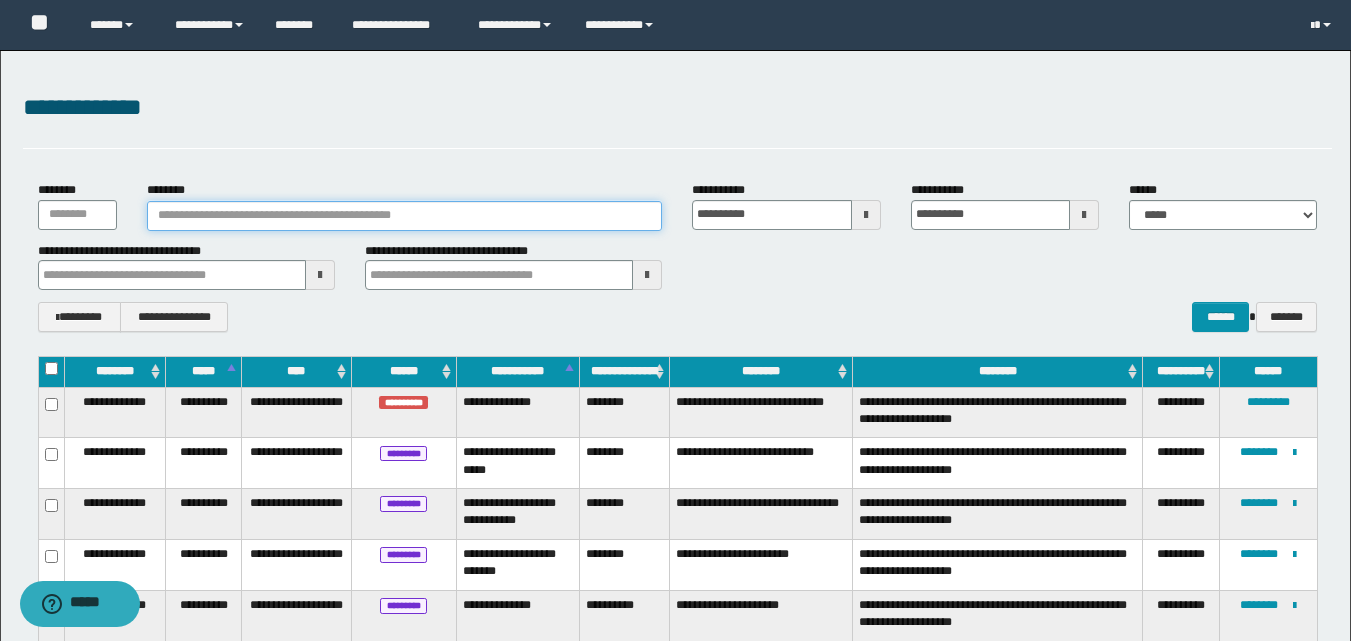 click on "********" at bounding box center (405, 216) 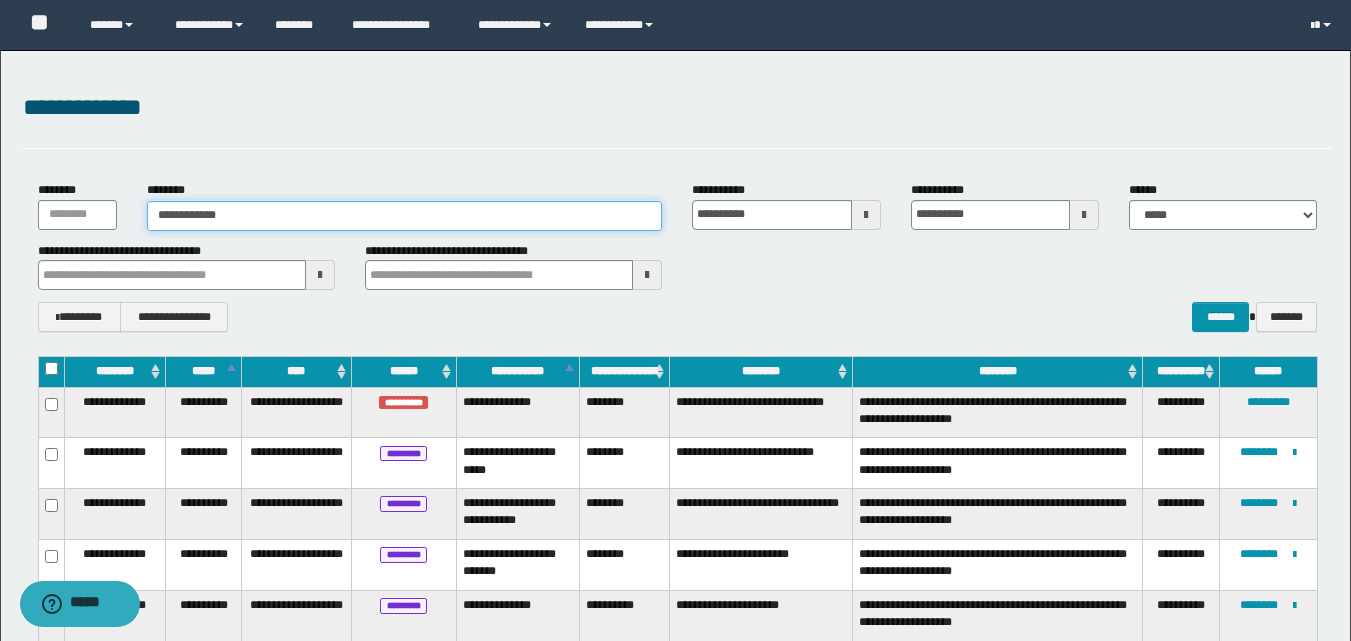 type on "**********" 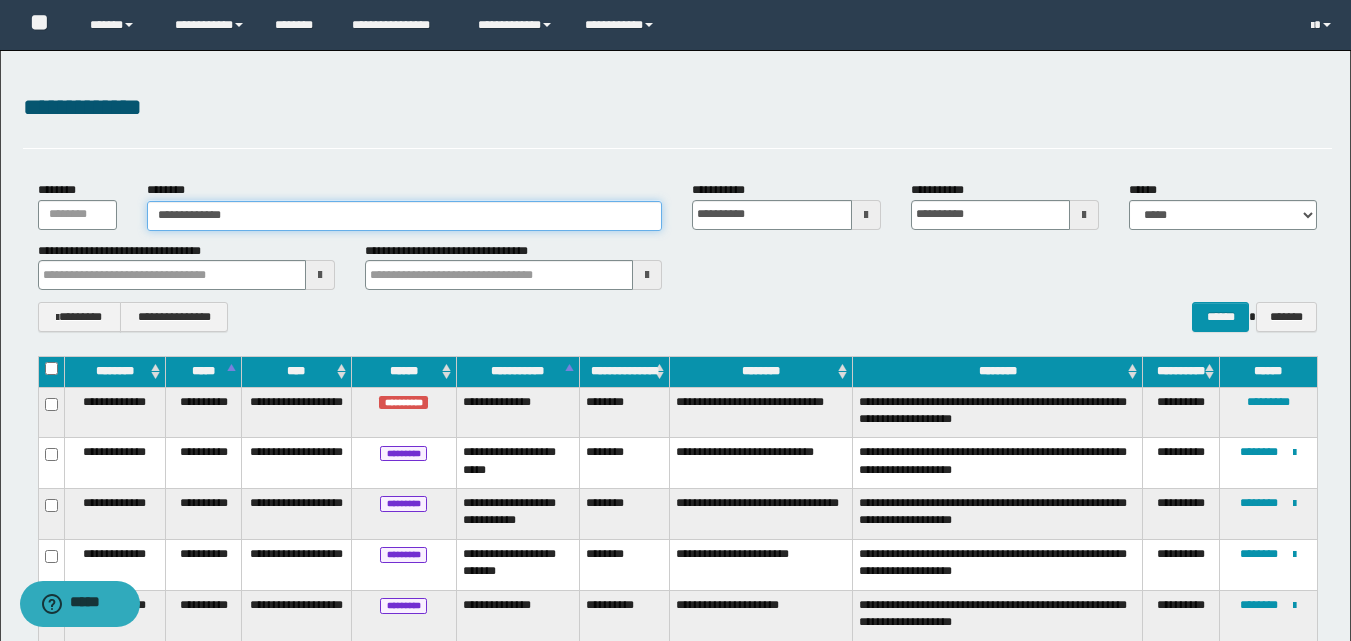 type on "**********" 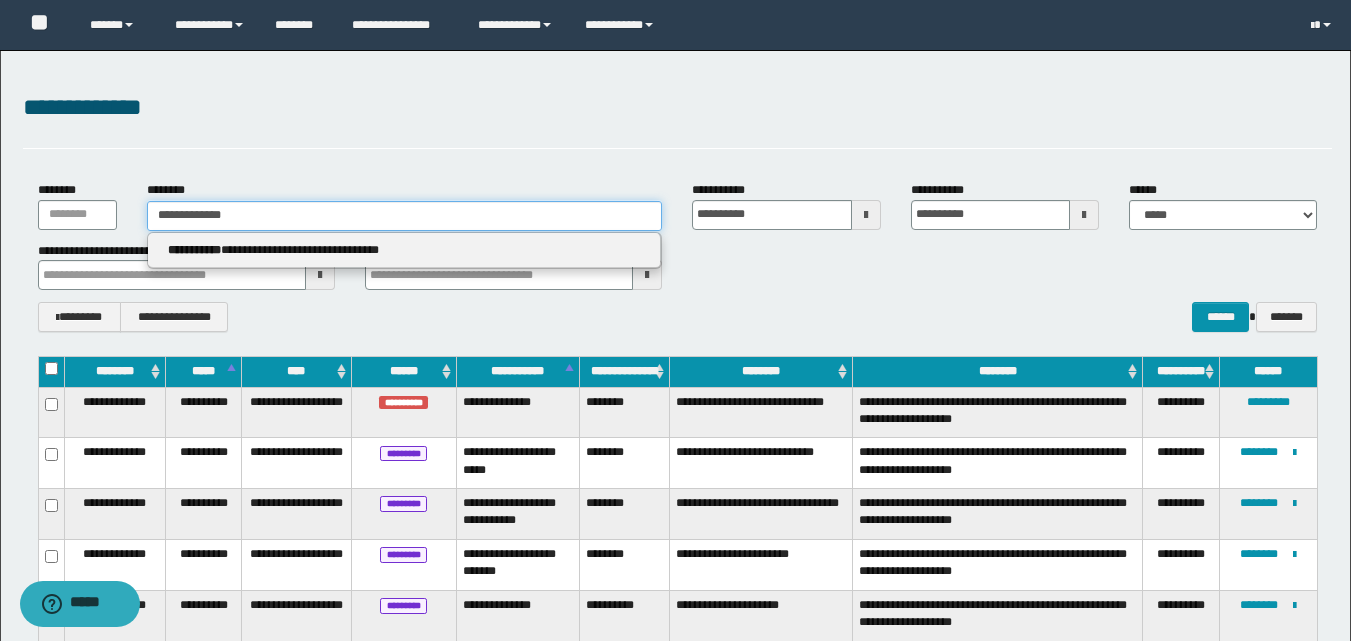 type on "**********" 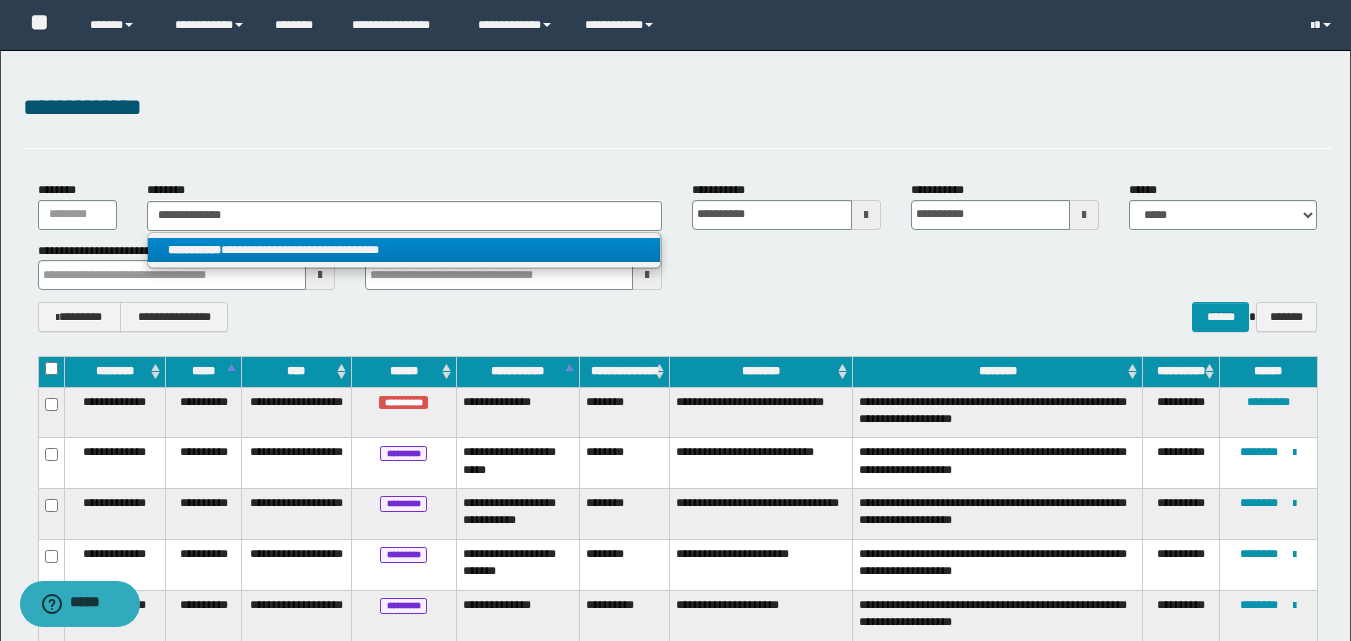 click on "**********" at bounding box center (404, 250) 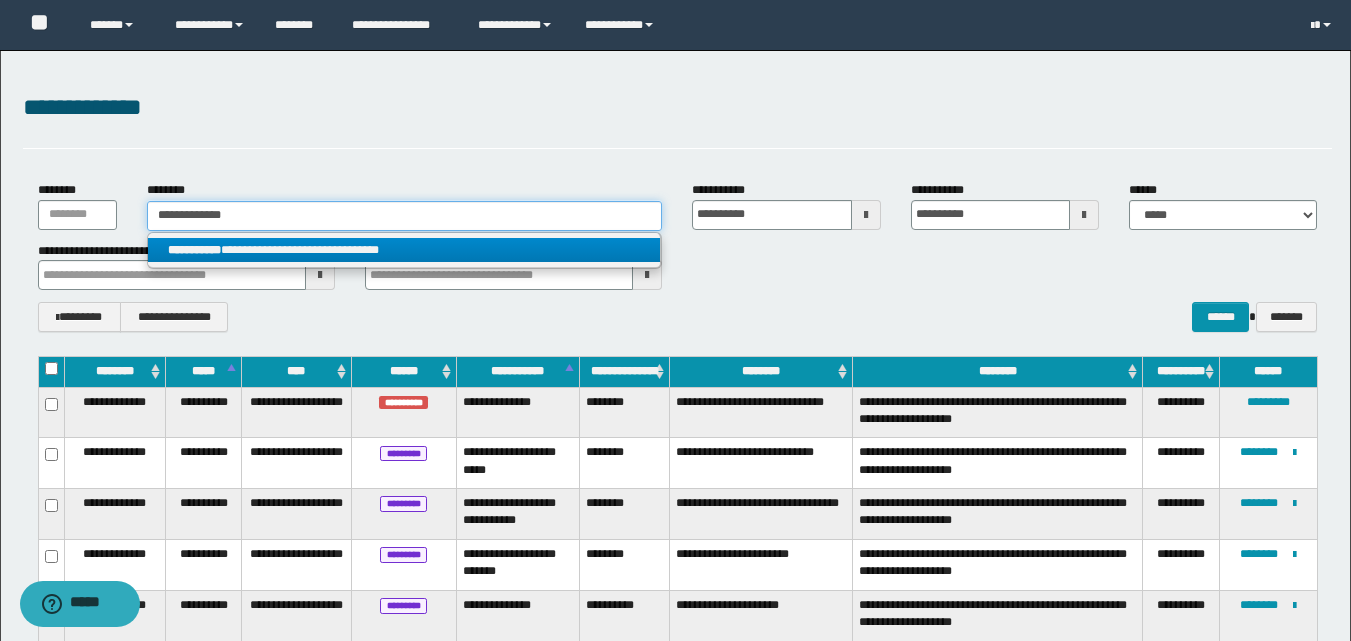 type 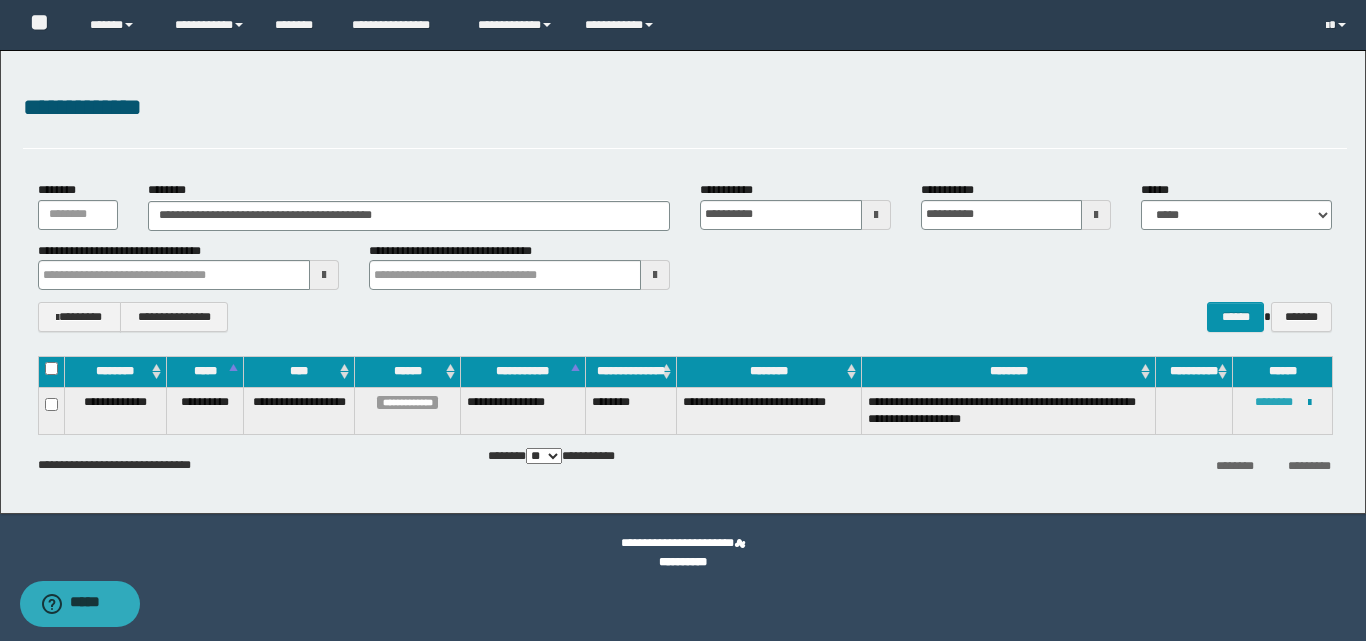 click on "********" at bounding box center (1274, 402) 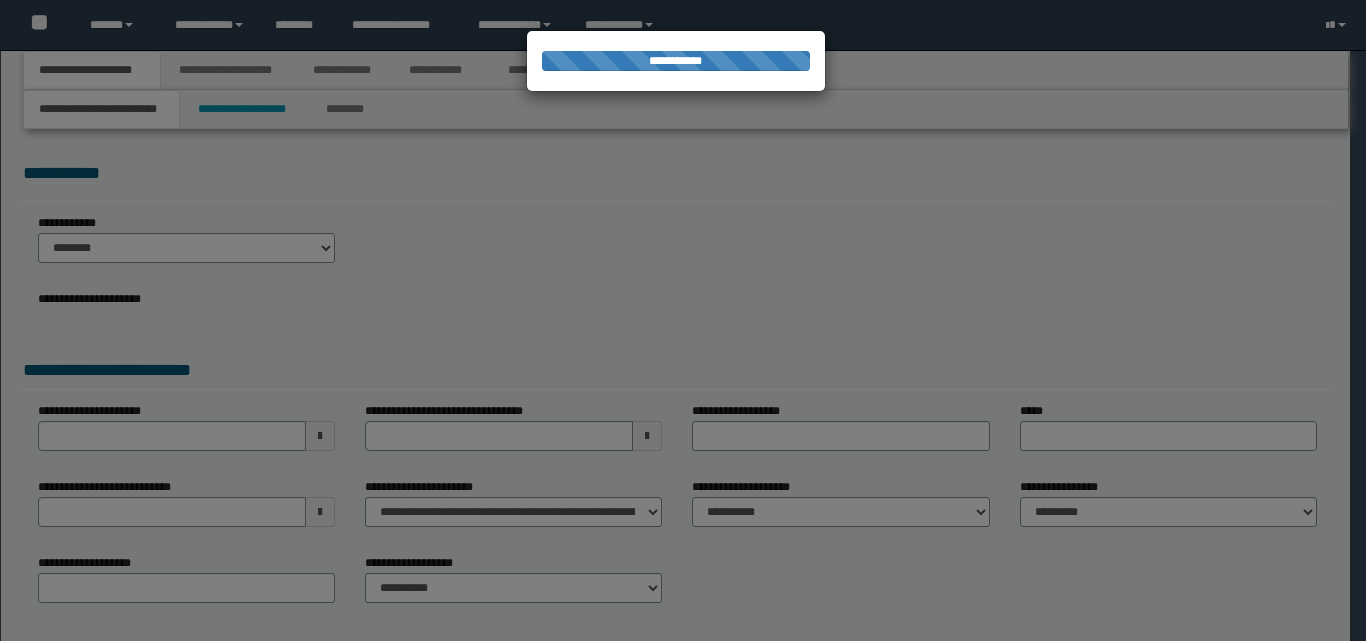 scroll, scrollTop: 0, scrollLeft: 0, axis: both 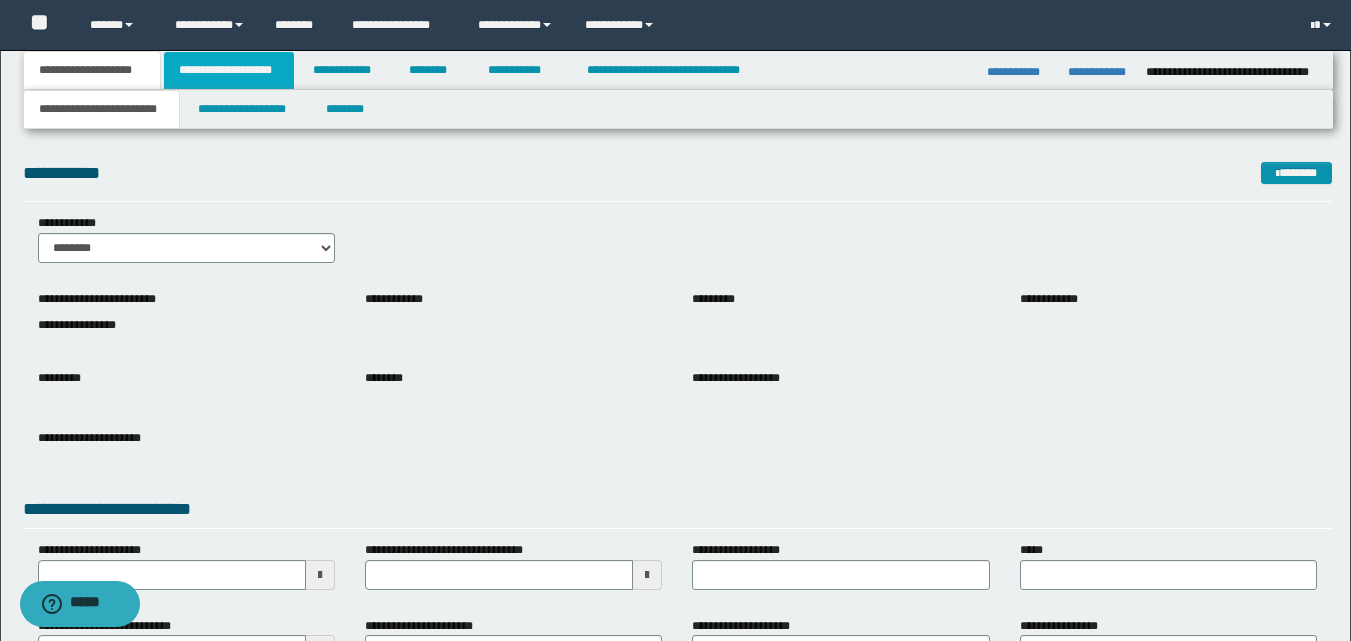 click on "**********" at bounding box center (229, 70) 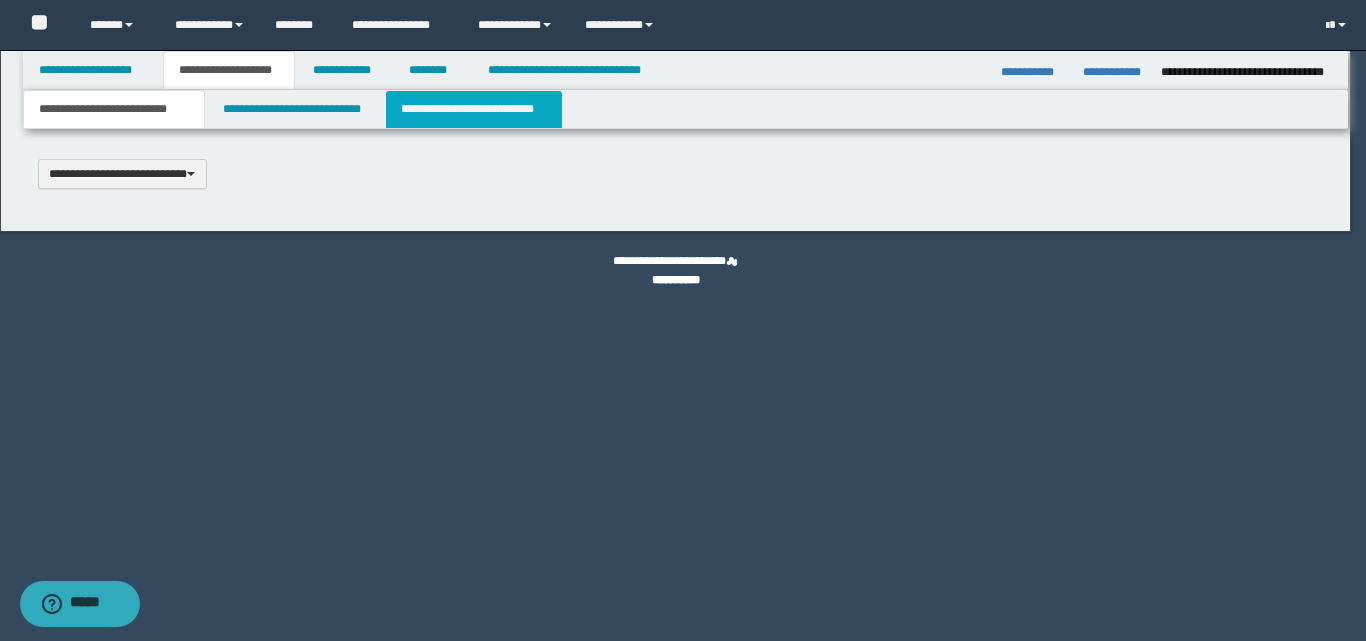 type 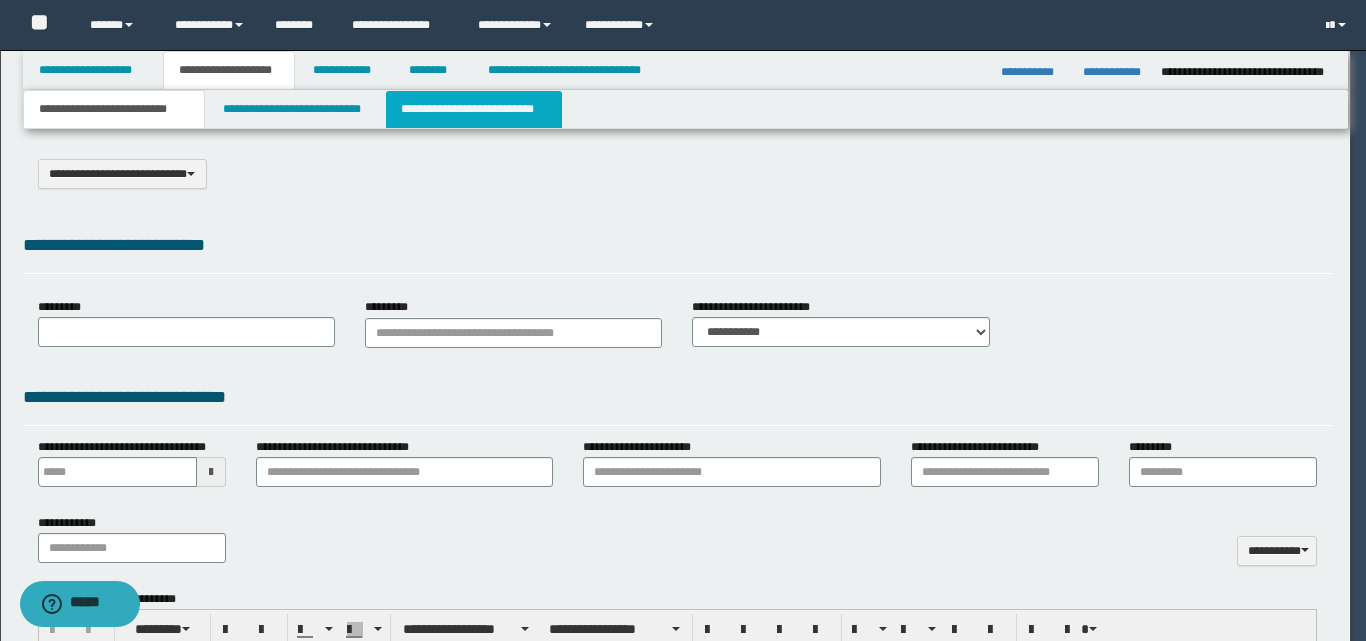 select on "*" 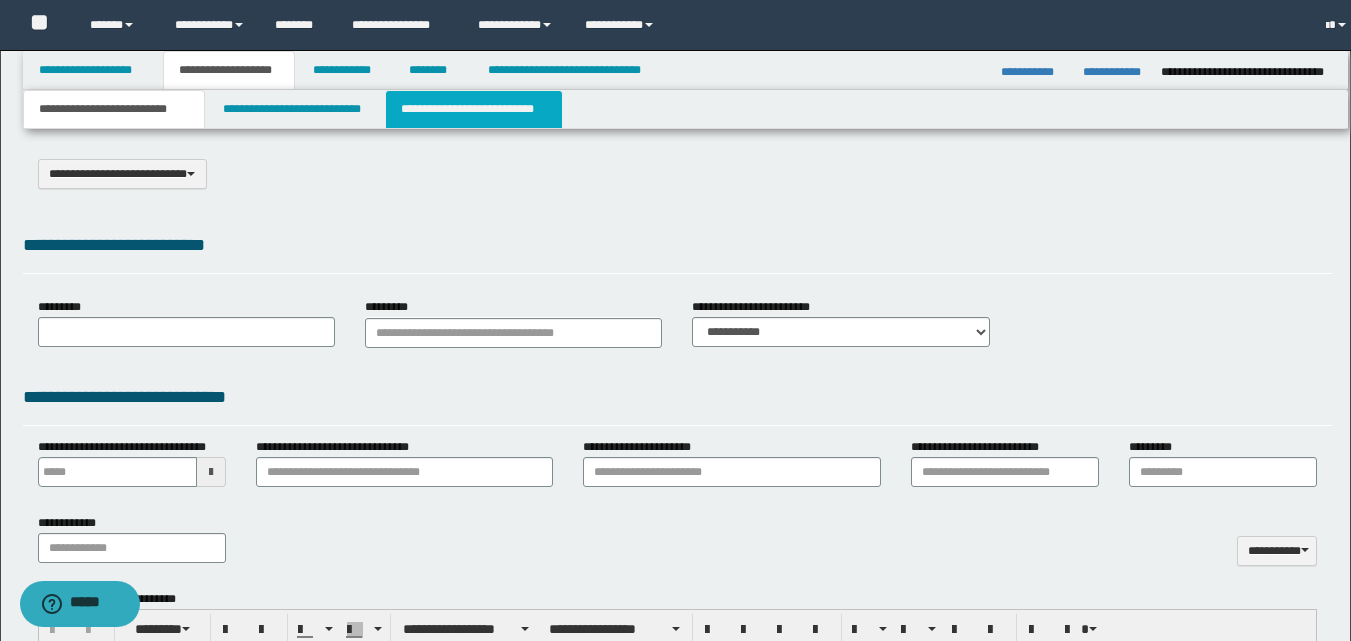 click on "**********" at bounding box center [474, 109] 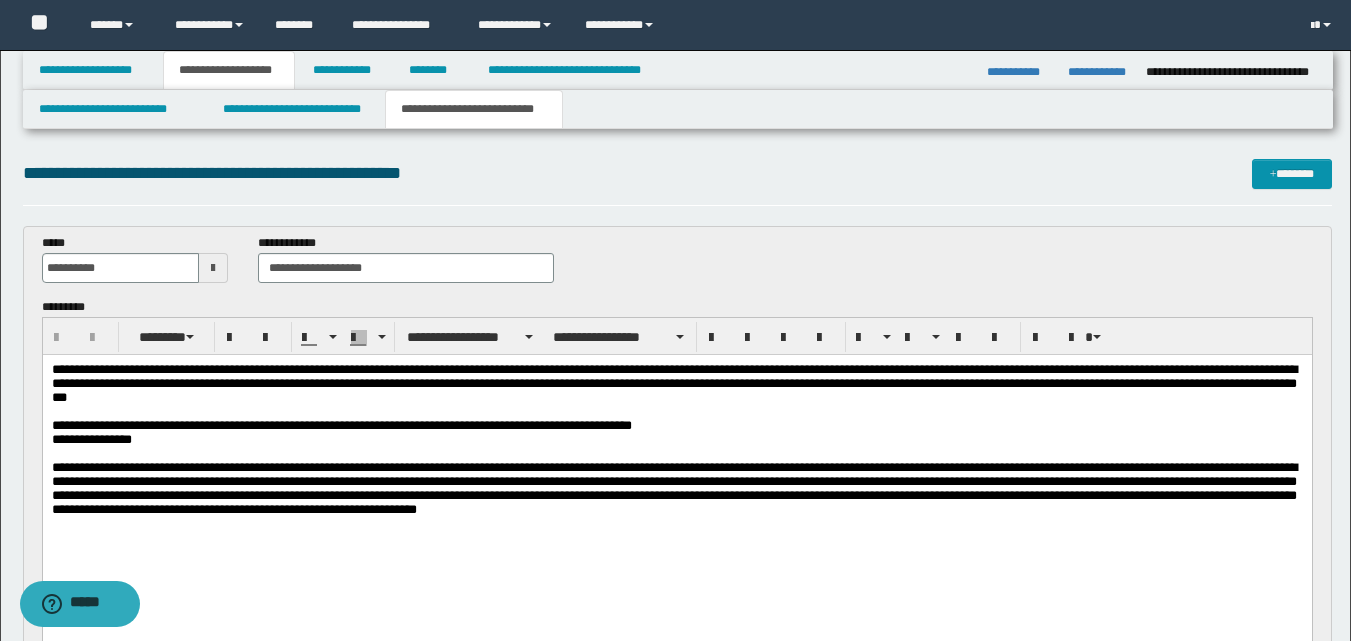scroll, scrollTop: 0, scrollLeft: 0, axis: both 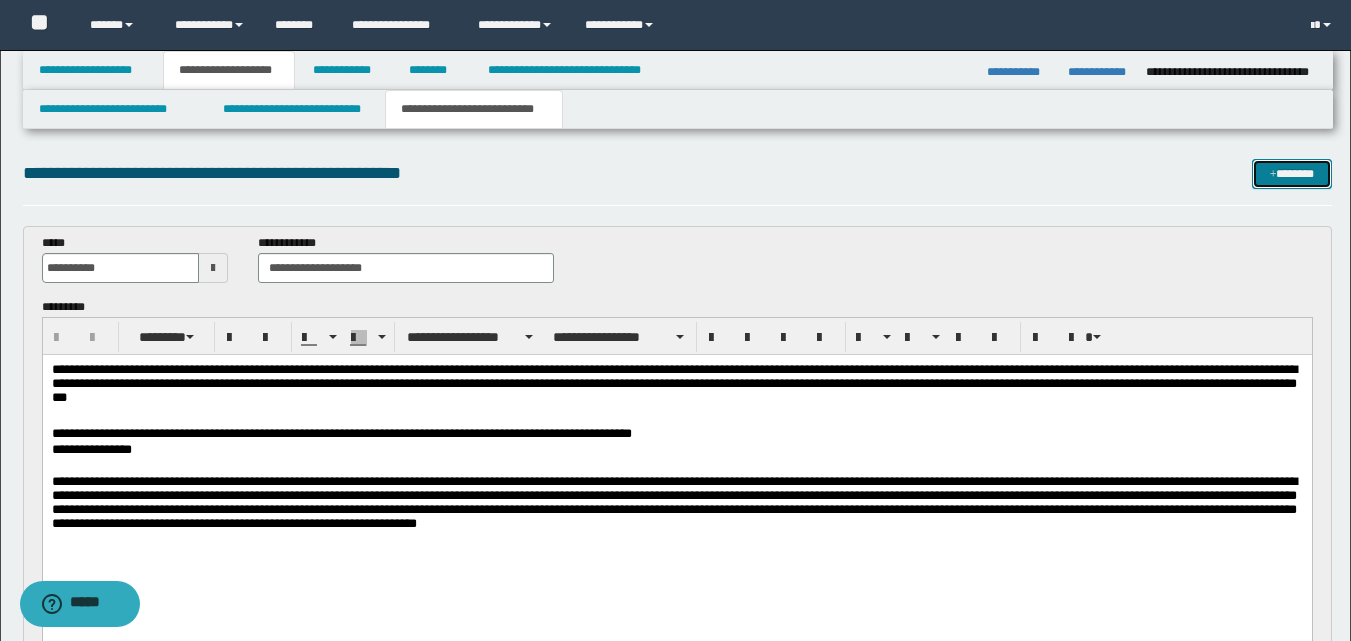 click on "*******" at bounding box center (1292, 174) 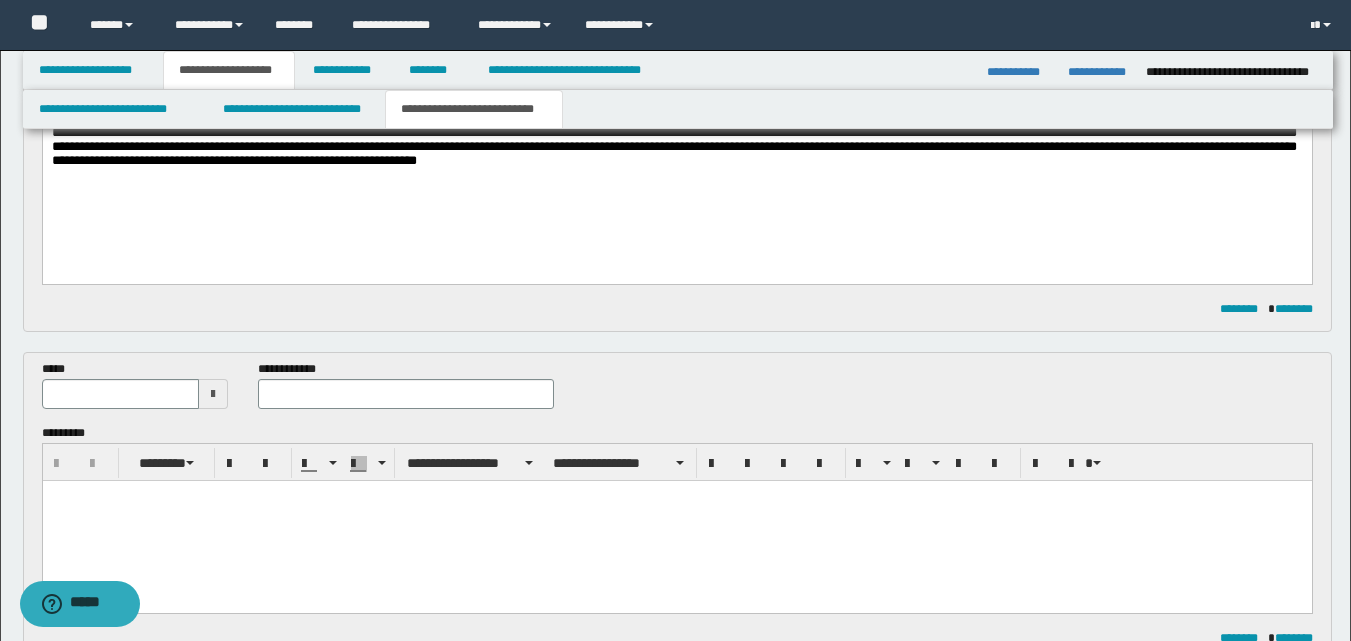 scroll, scrollTop: 342, scrollLeft: 0, axis: vertical 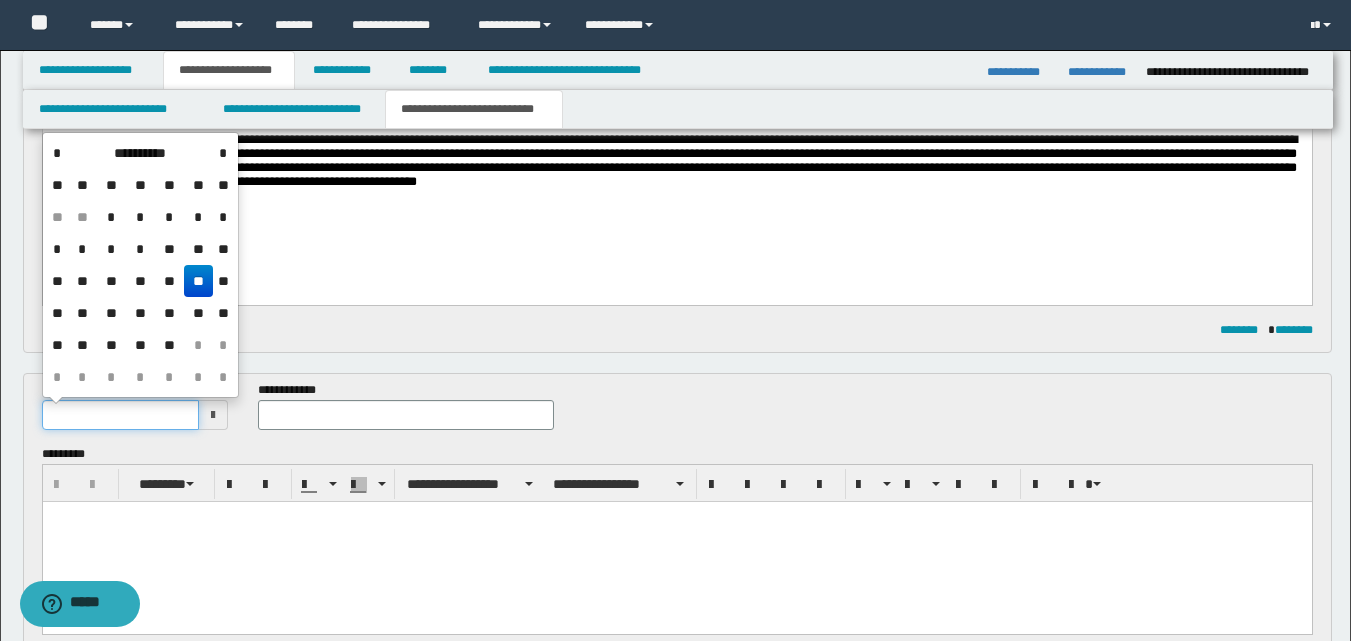 click at bounding box center (121, 415) 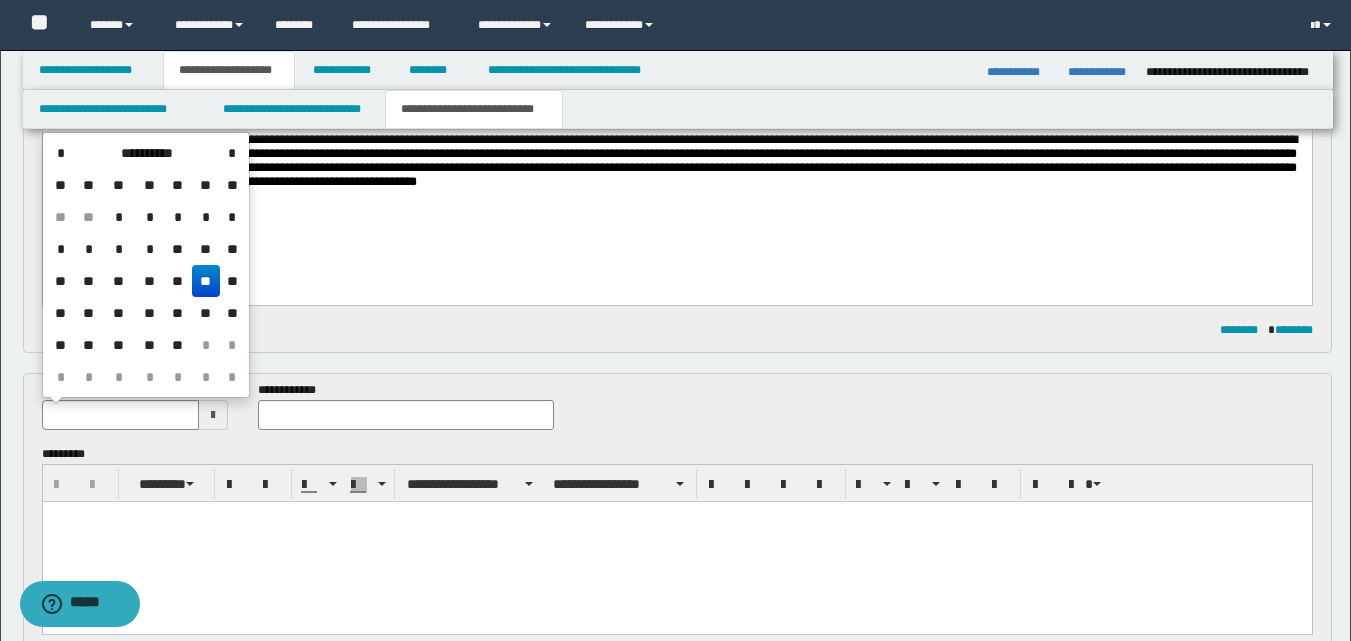 click on "**" at bounding box center (206, 281) 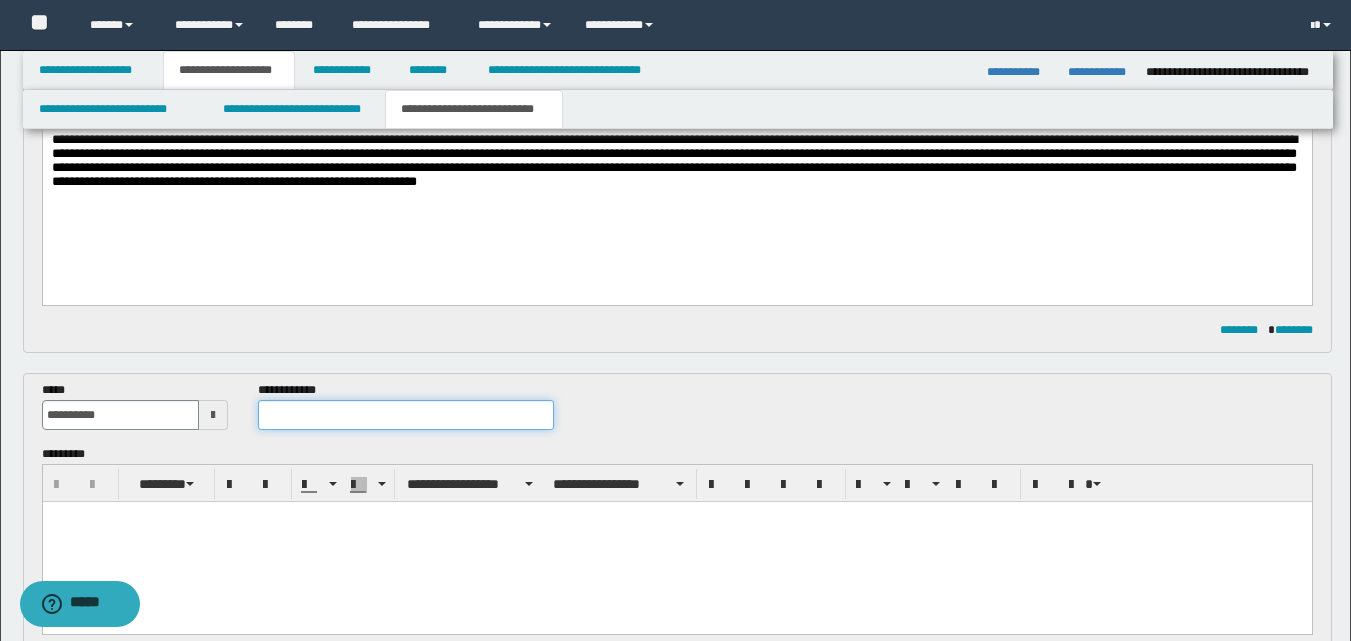click at bounding box center [405, 415] 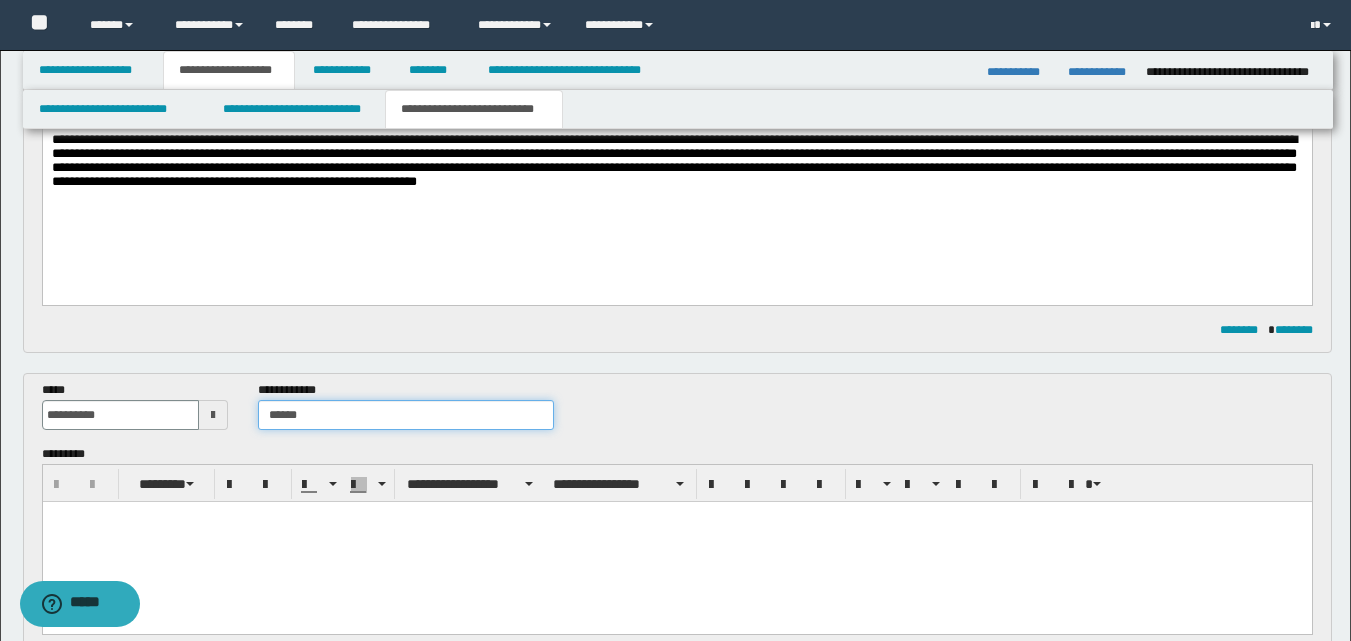 type on "******" 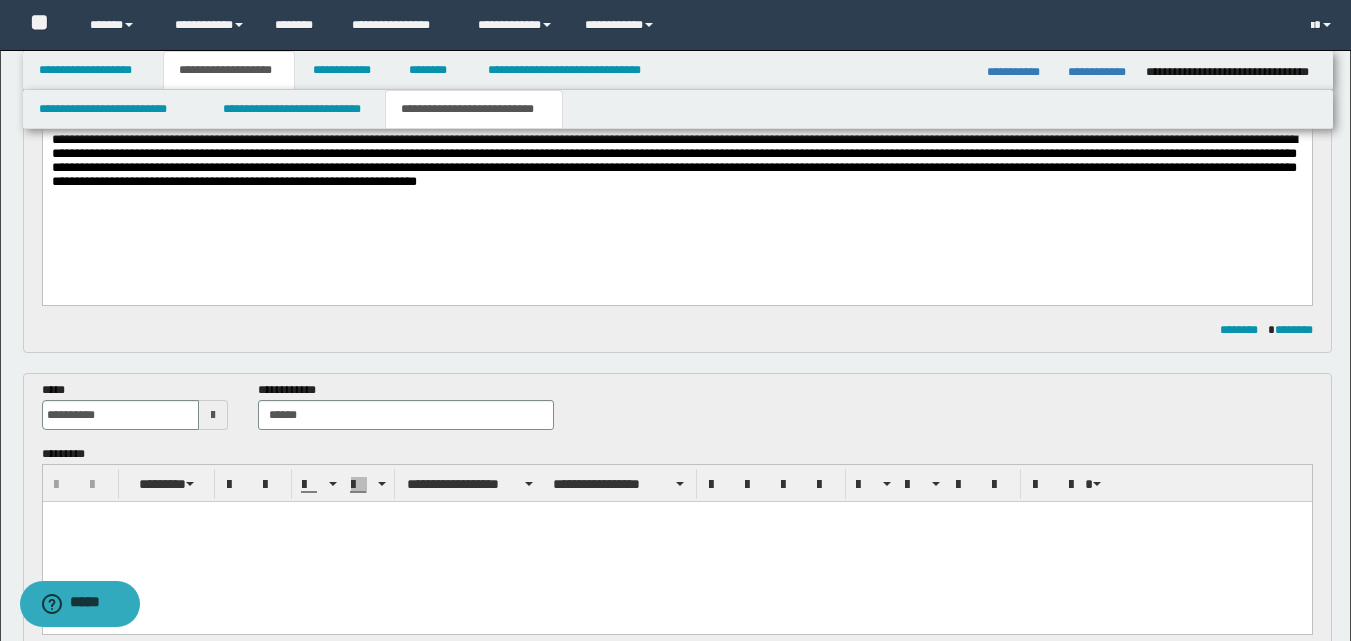 click at bounding box center (676, 516) 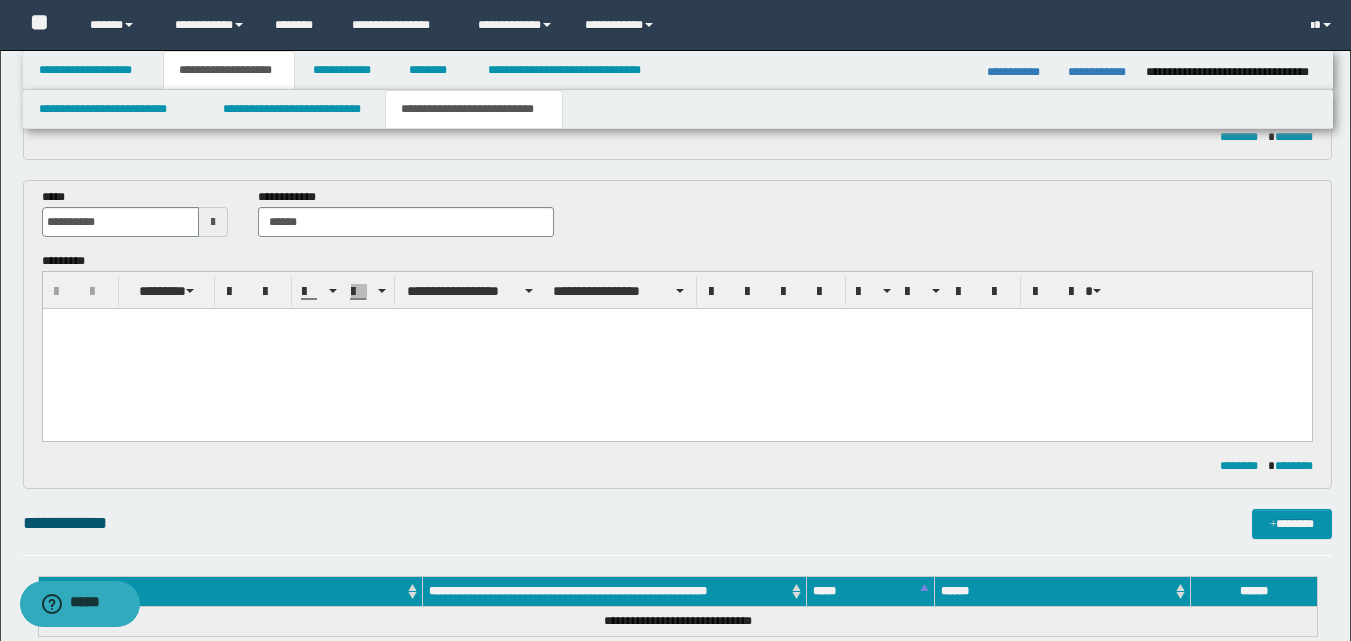scroll, scrollTop: 642, scrollLeft: 0, axis: vertical 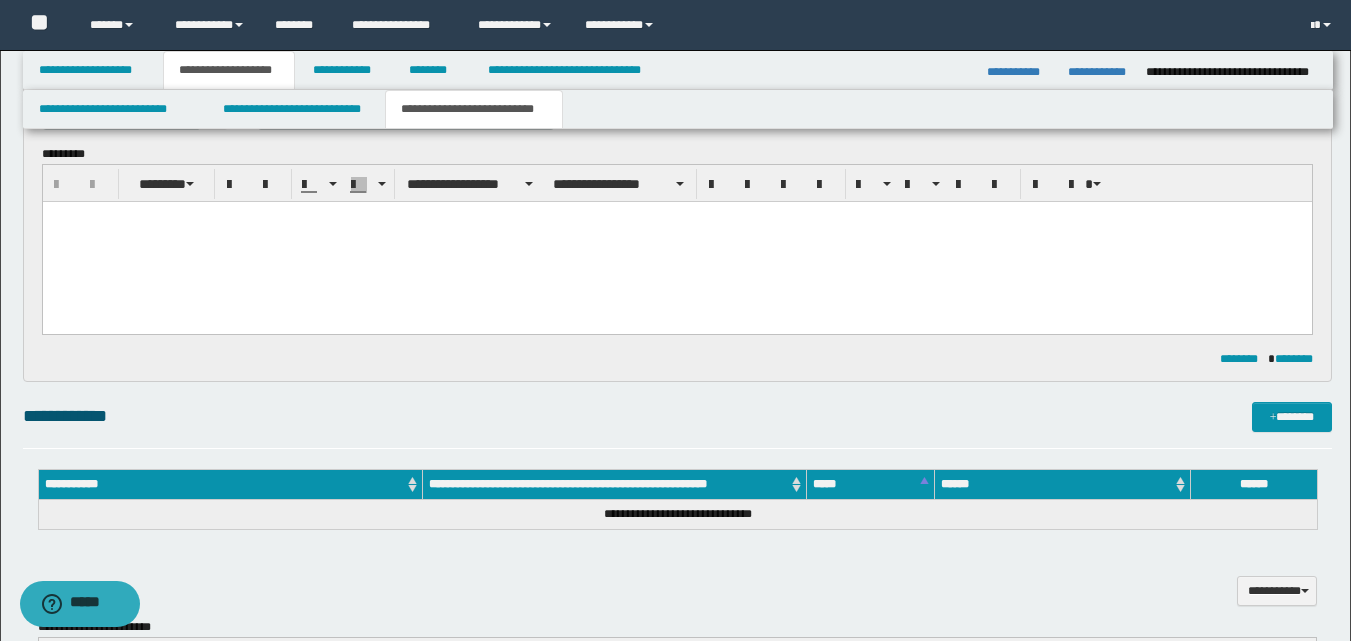 type 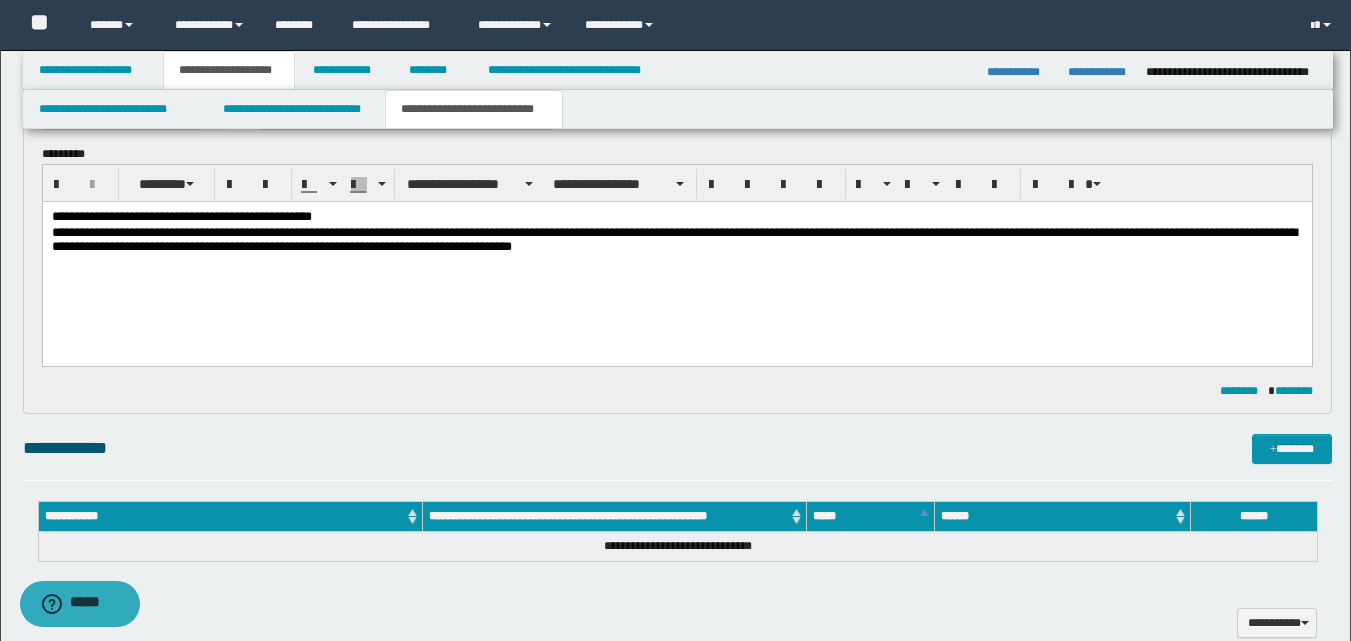 click on "**********" at bounding box center [676, 241] 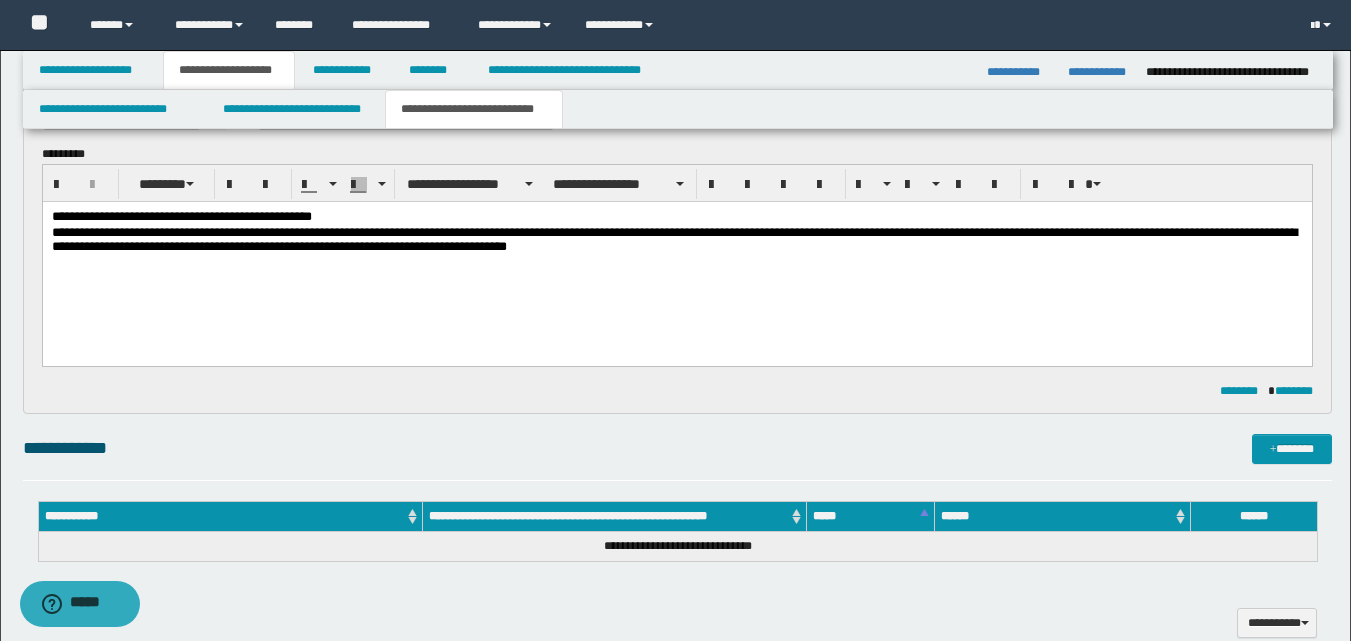 click on "**********" at bounding box center (676, 241) 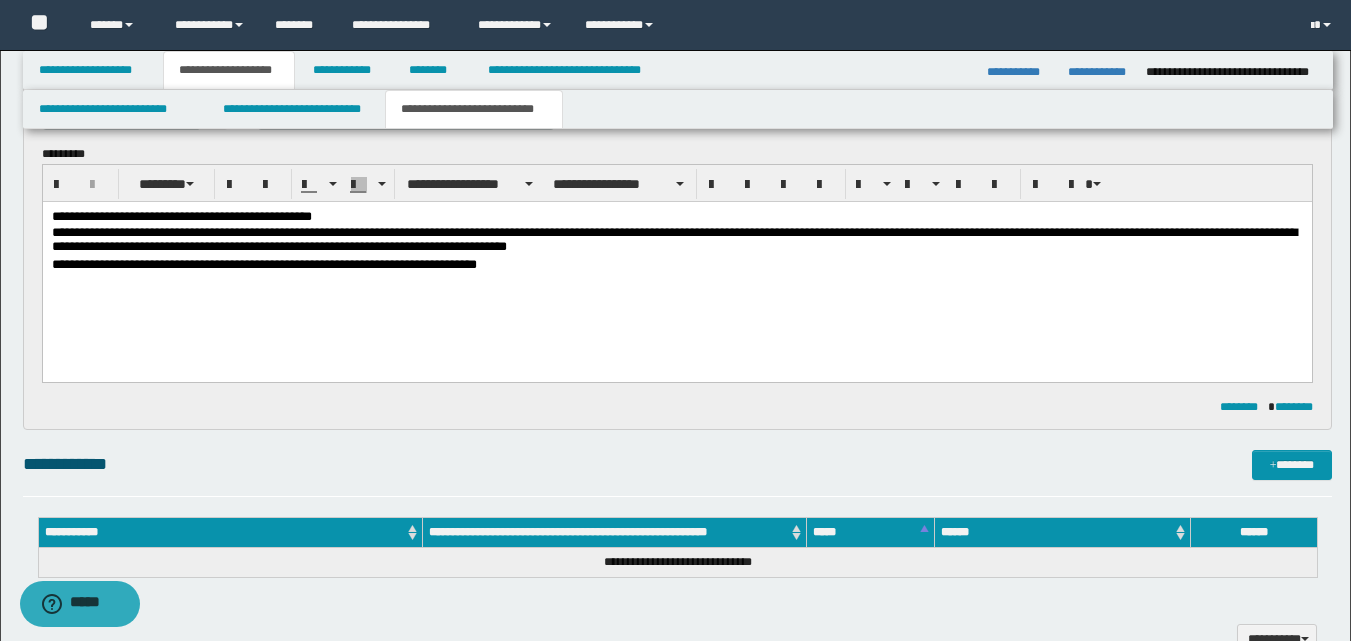 click on "**********" at bounding box center (676, 265) 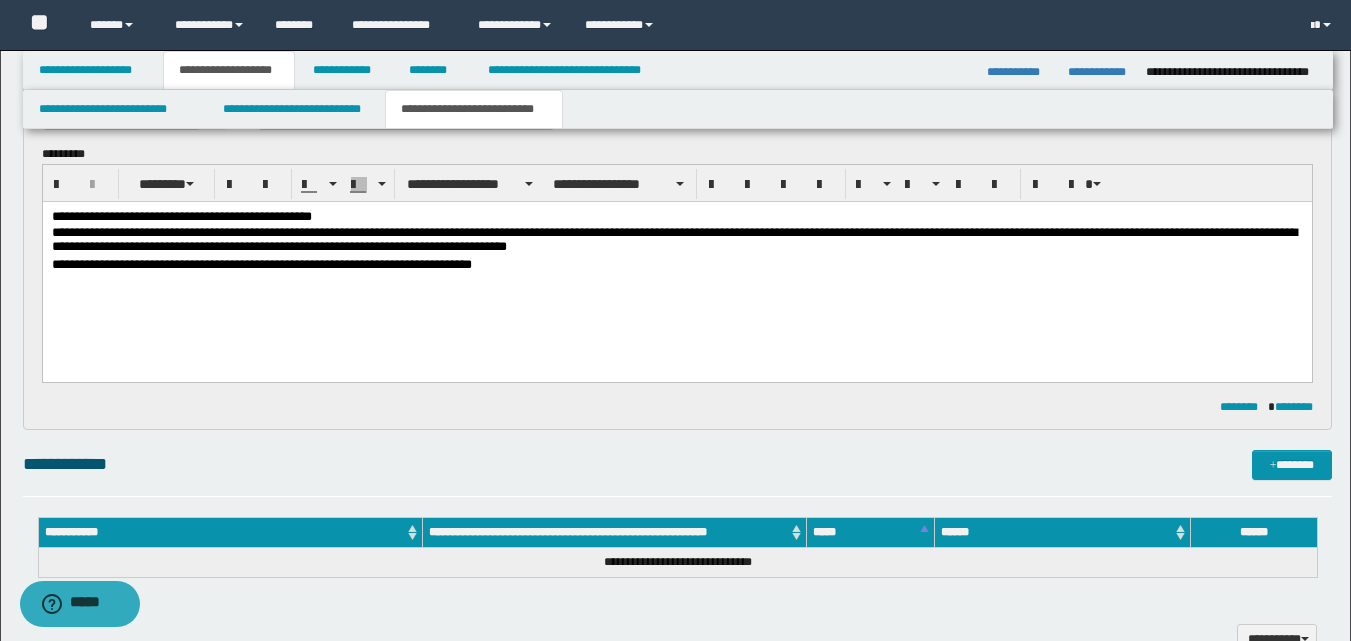 click on "**********" at bounding box center [676, 265] 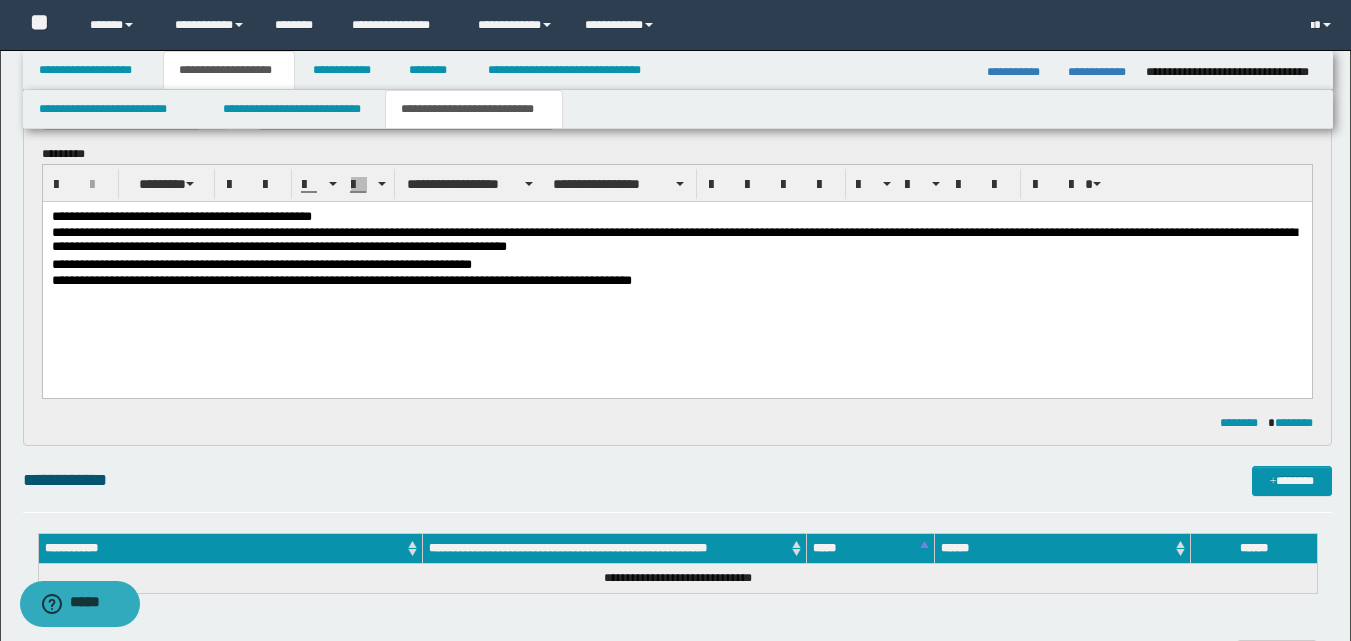 click on "**********" at bounding box center [676, 281] 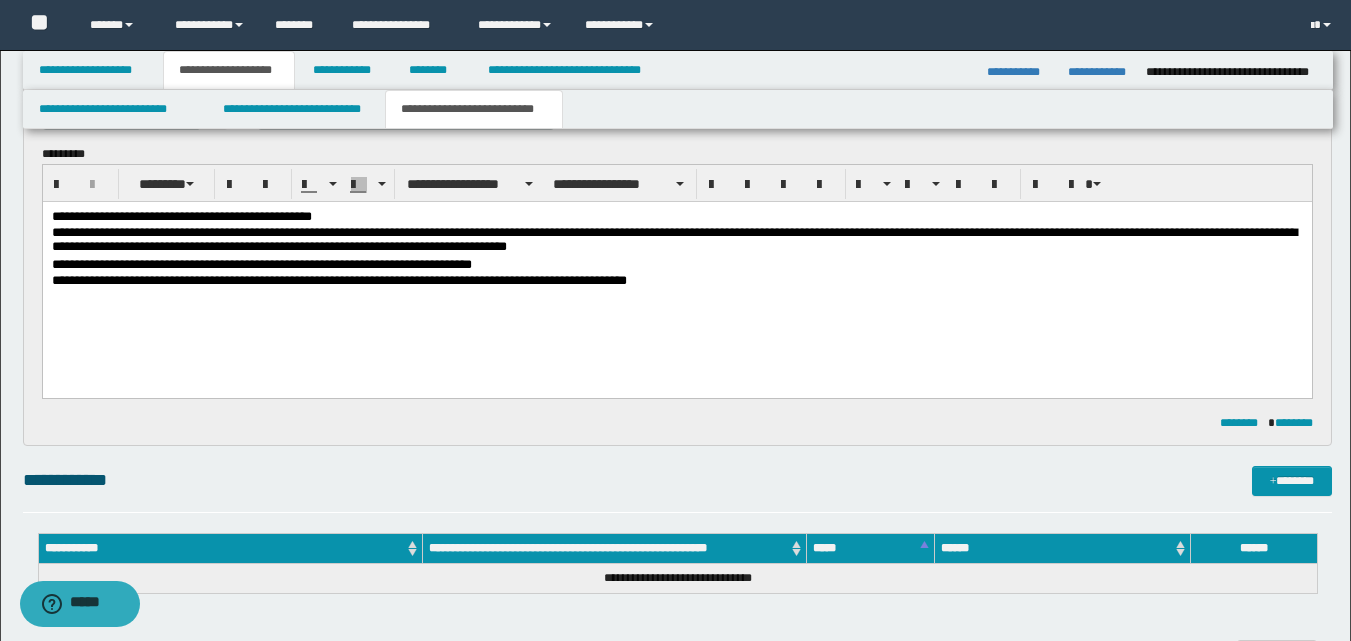 click on "**********" at bounding box center (676, 281) 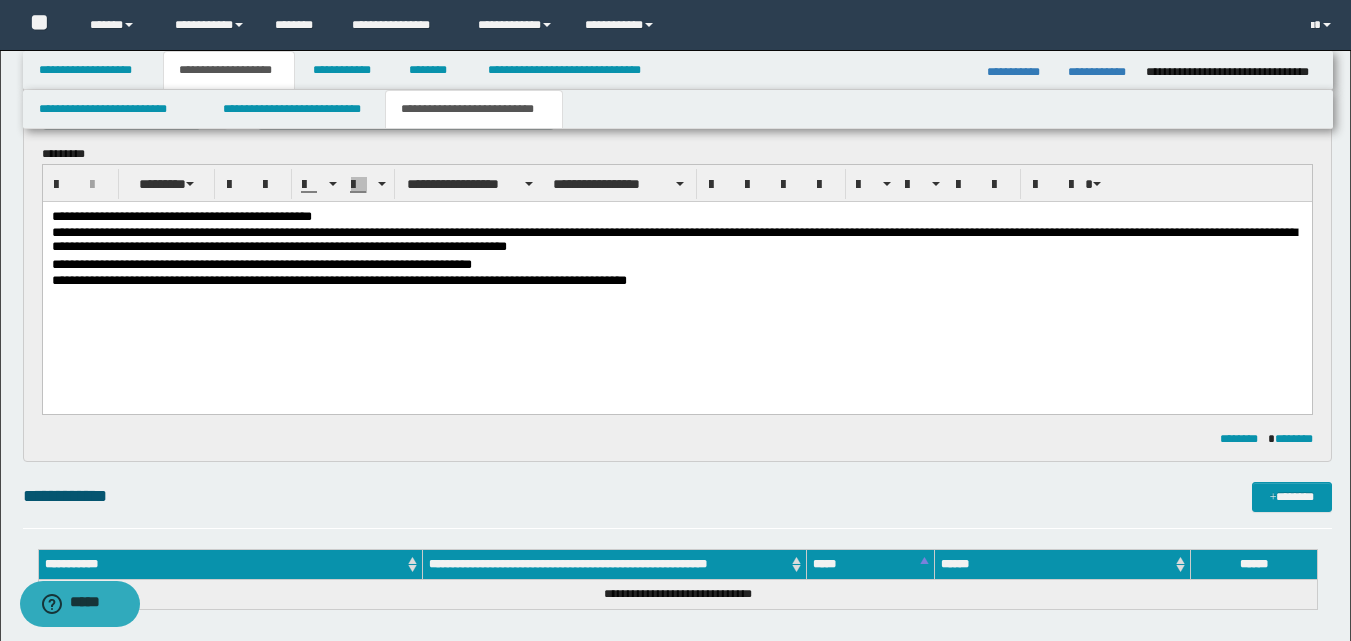 click on "**********" at bounding box center [676, 281] 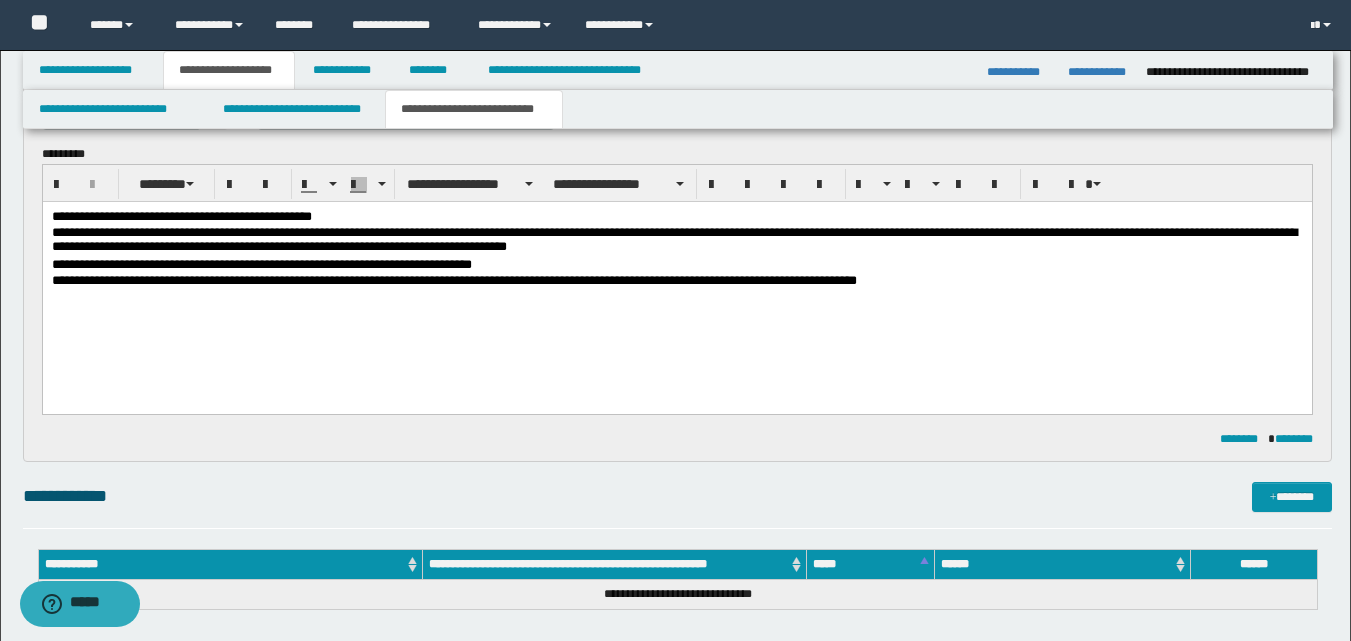 click on "**********" at bounding box center (676, 281) 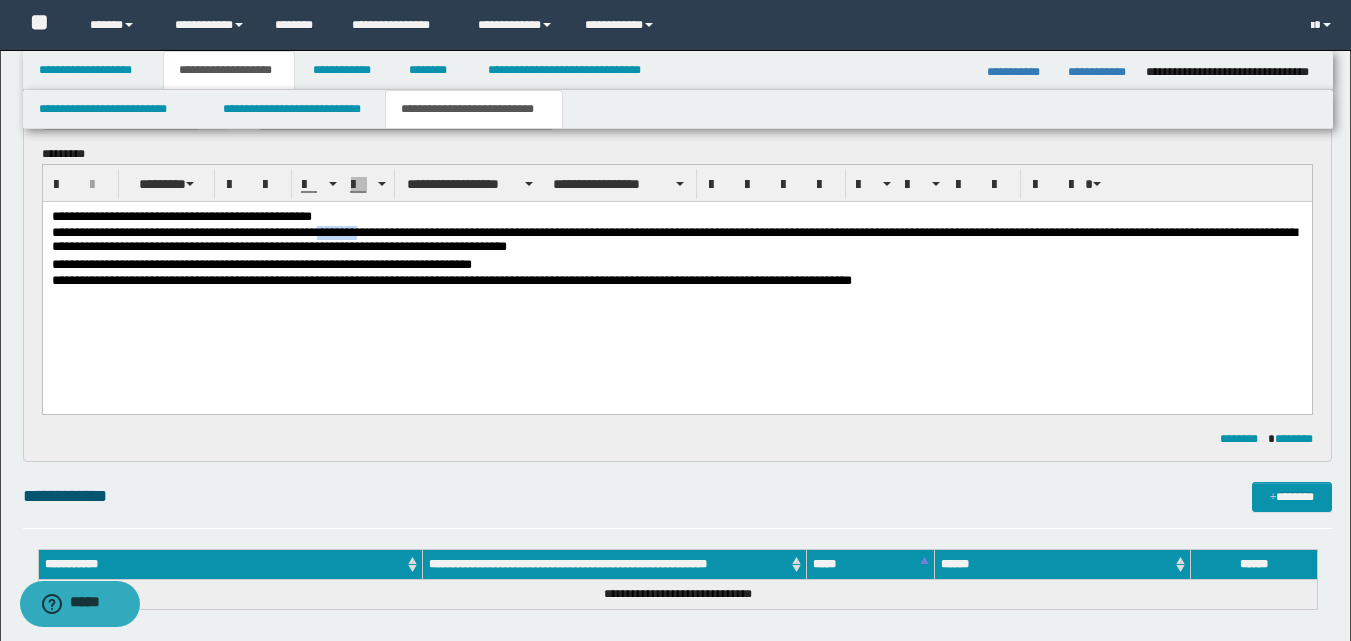 click on "**********" at bounding box center [676, 241] 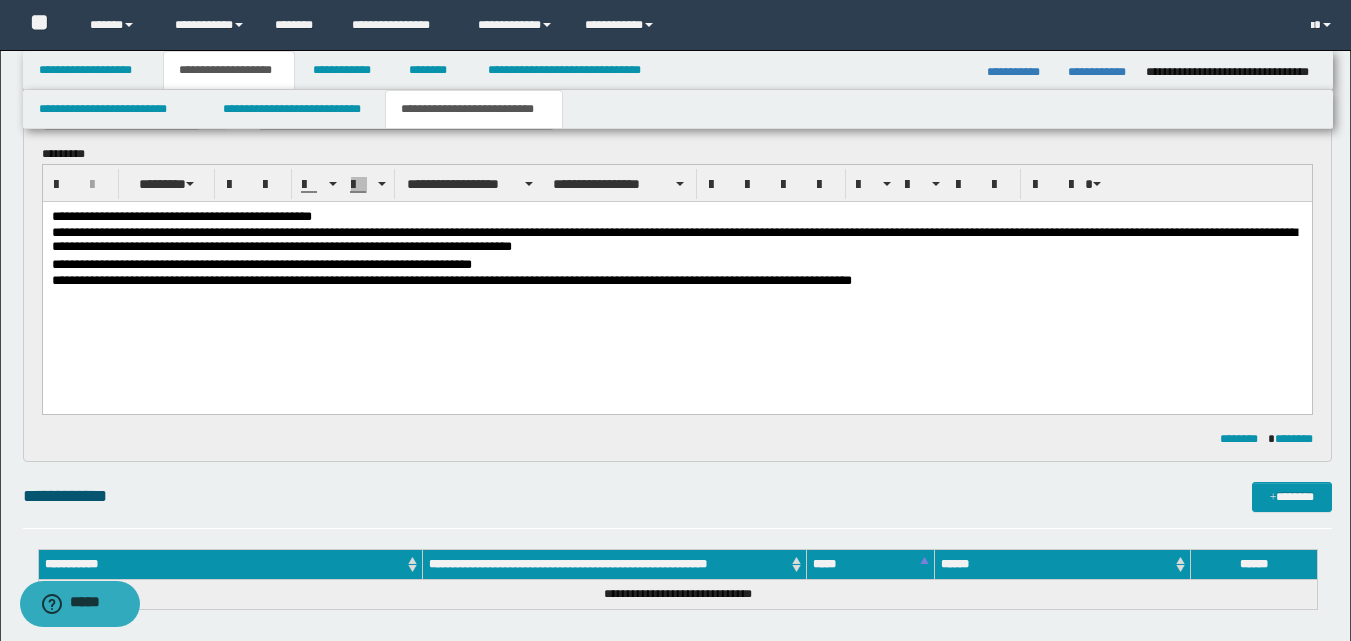 click at bounding box center [676, 296] 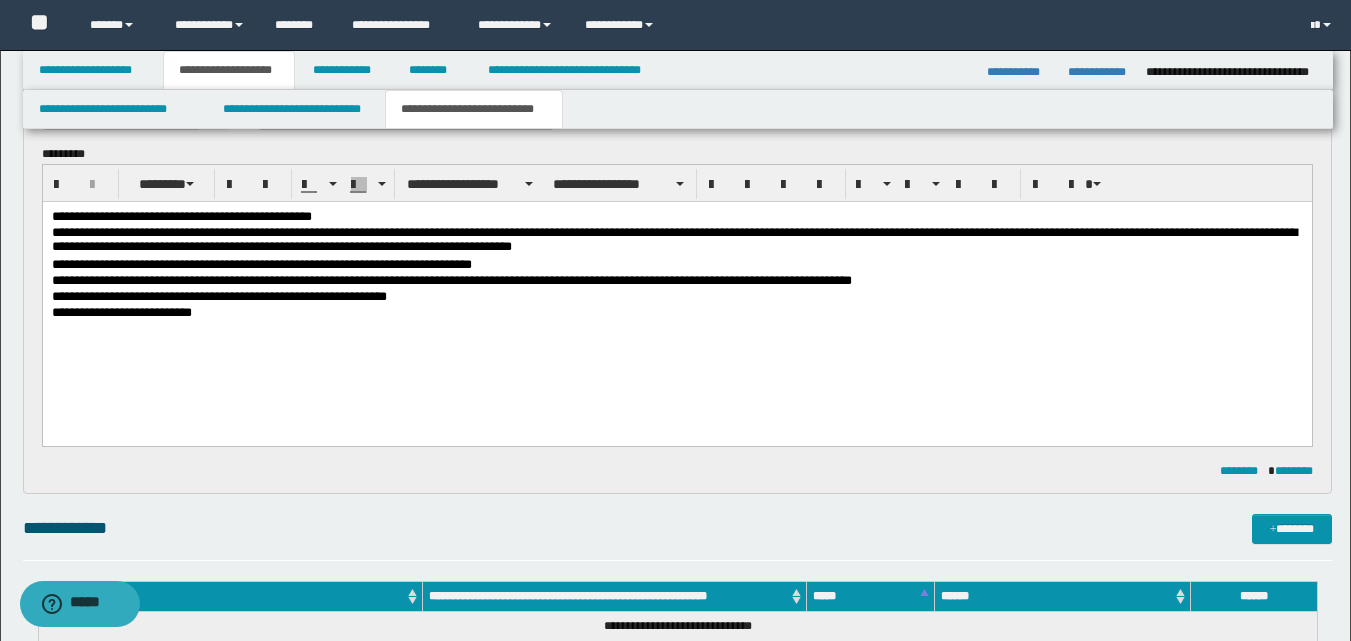 click on "**********" at bounding box center [676, 313] 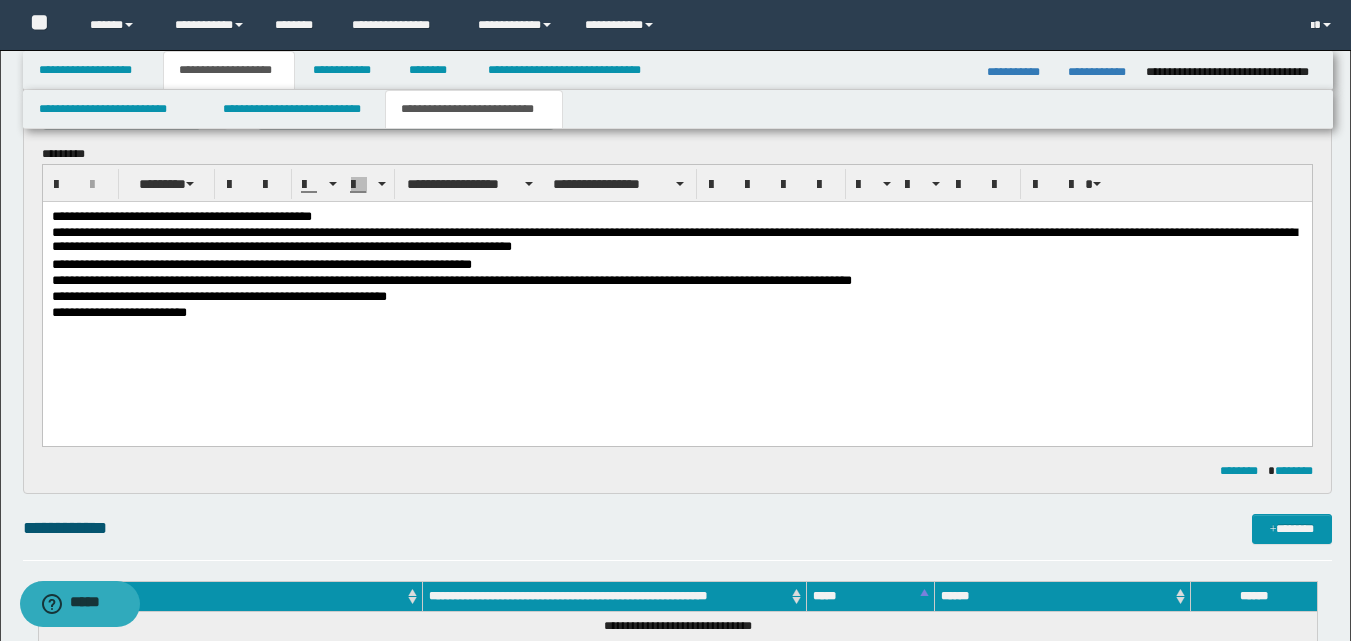 drag, startPoint x: 768, startPoint y: 285, endPoint x: 777, endPoint y: 335, distance: 50.803543 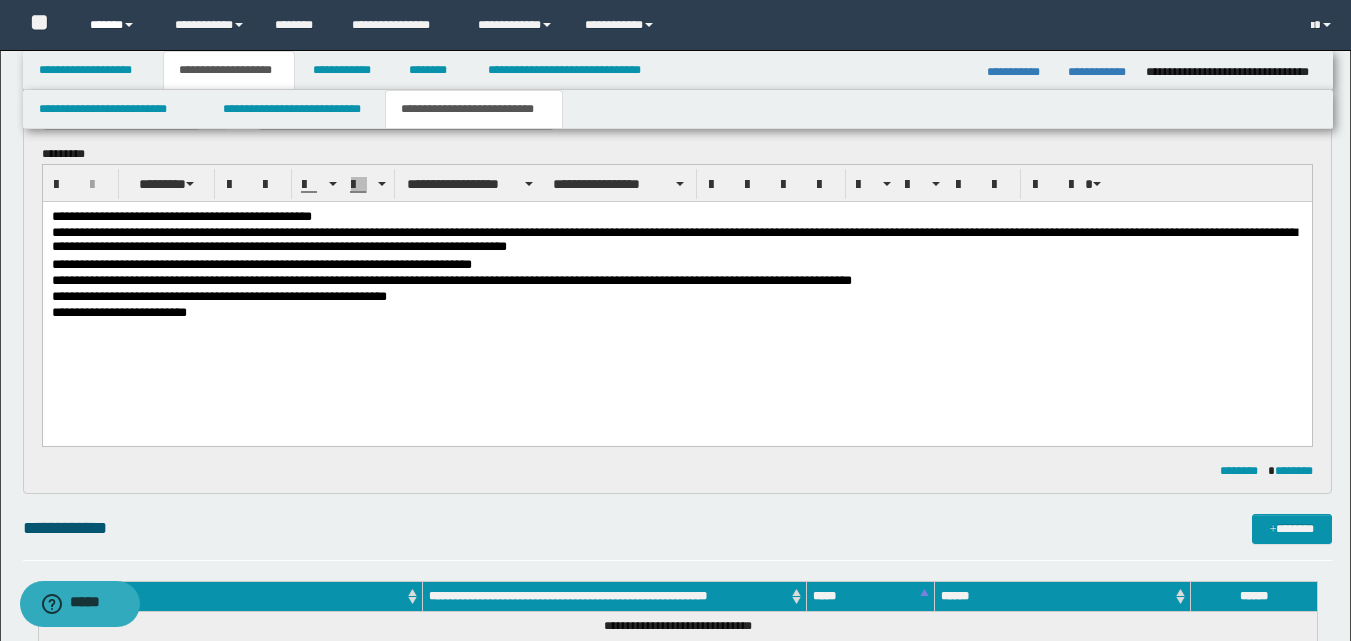 click on "******" at bounding box center [117, 25] 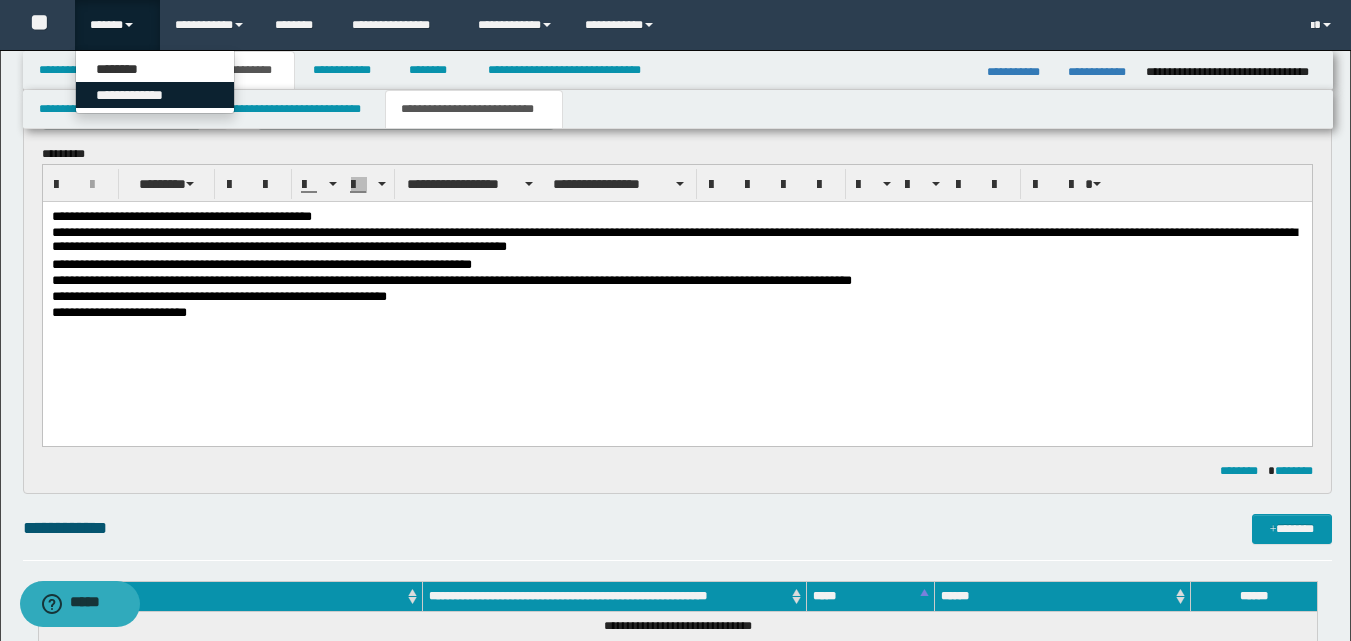 click on "**********" at bounding box center [155, 95] 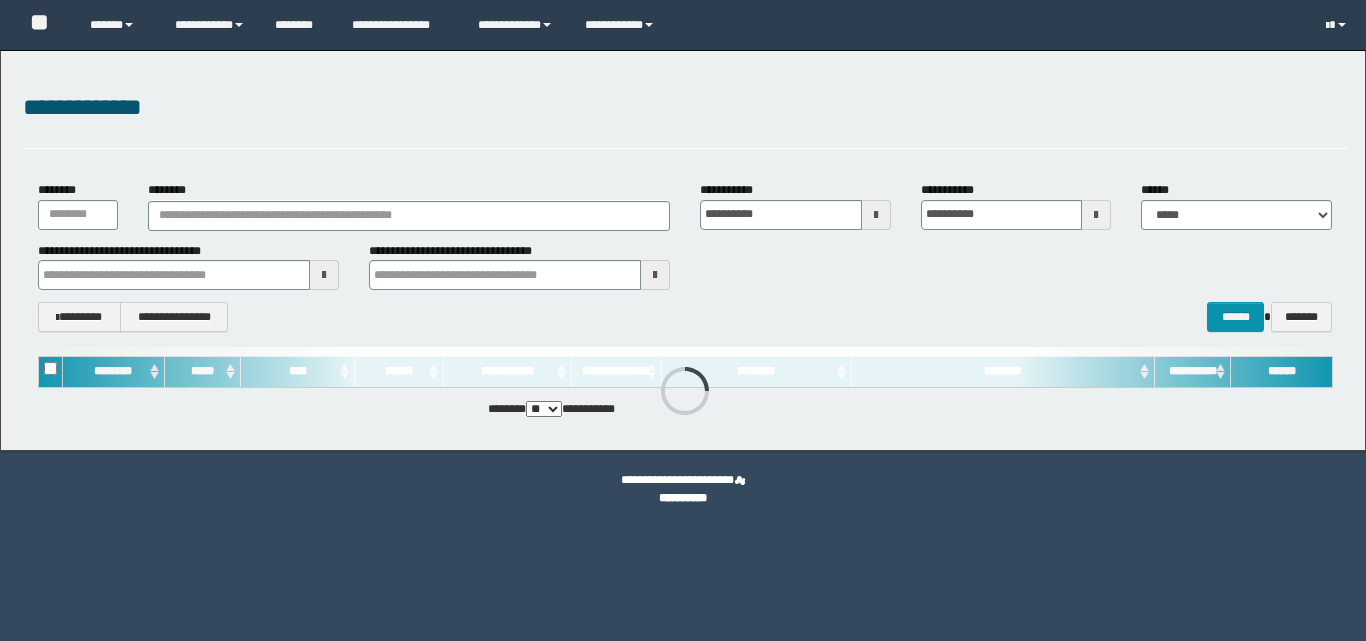 scroll, scrollTop: 0, scrollLeft: 0, axis: both 